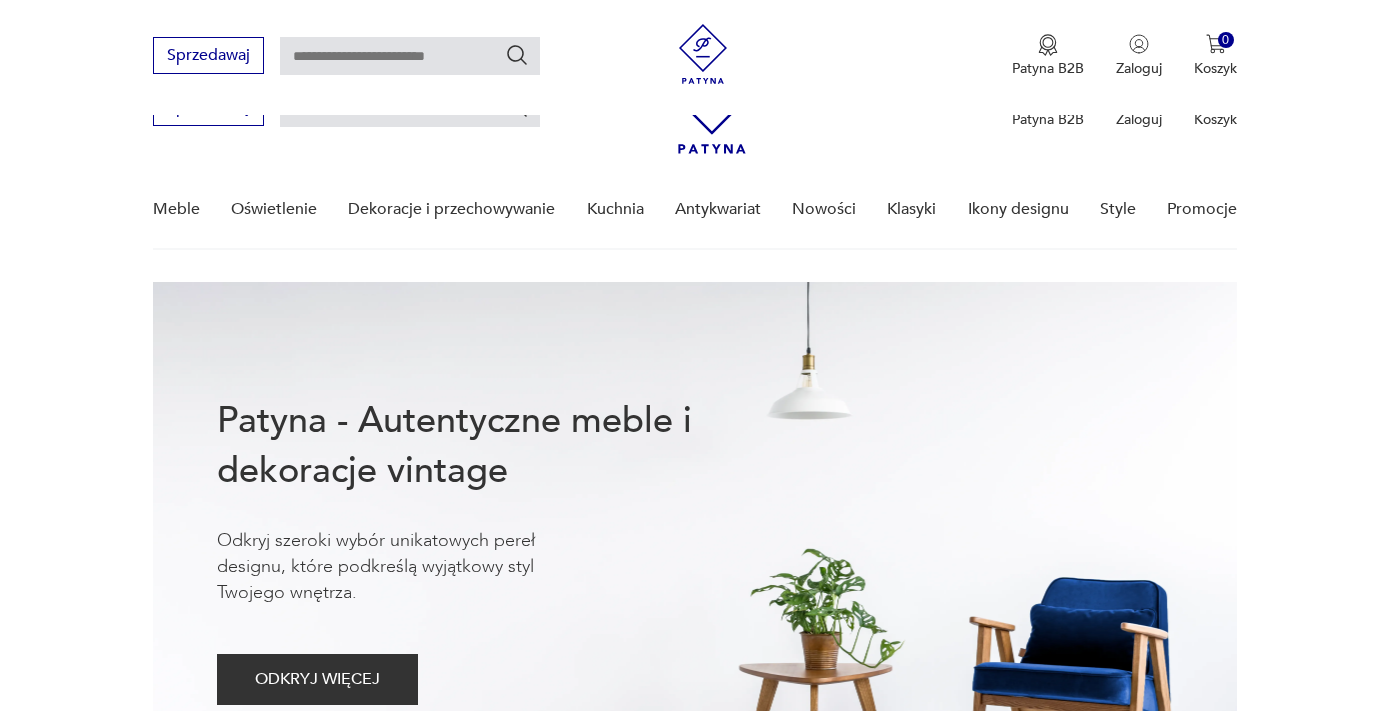 scroll, scrollTop: 1174, scrollLeft: 0, axis: vertical 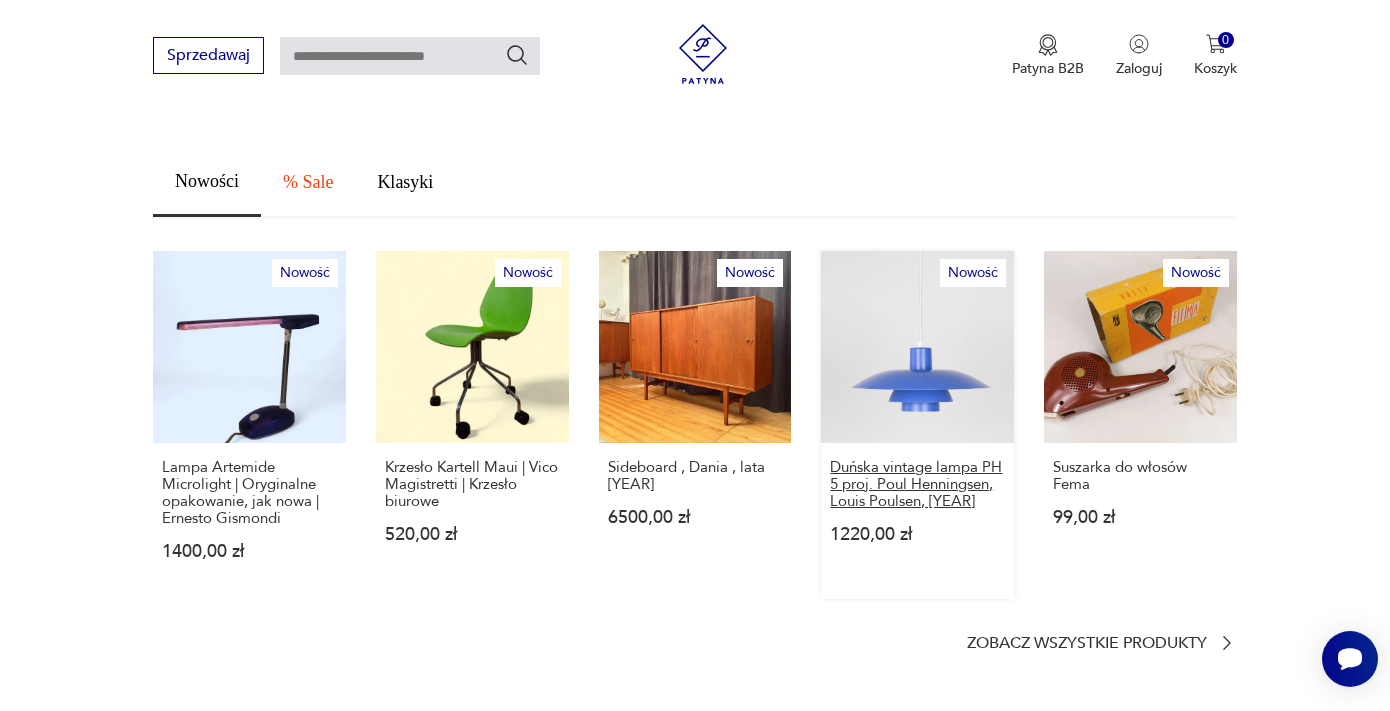 click on "Duńska vintage lampa PH 5 proj. Poul Henningsen, Louis Poulsen, [YEAR]" at bounding box center [917, 484] 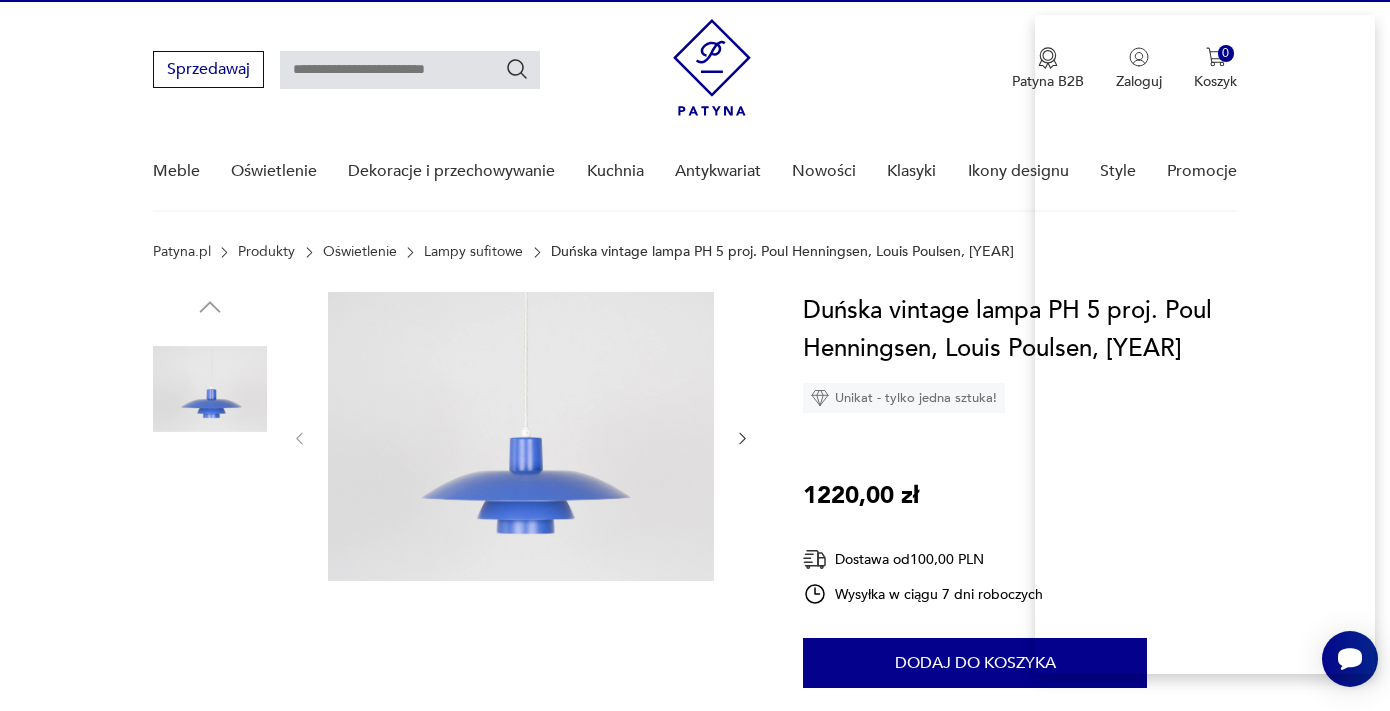 scroll, scrollTop: 53, scrollLeft: 0, axis: vertical 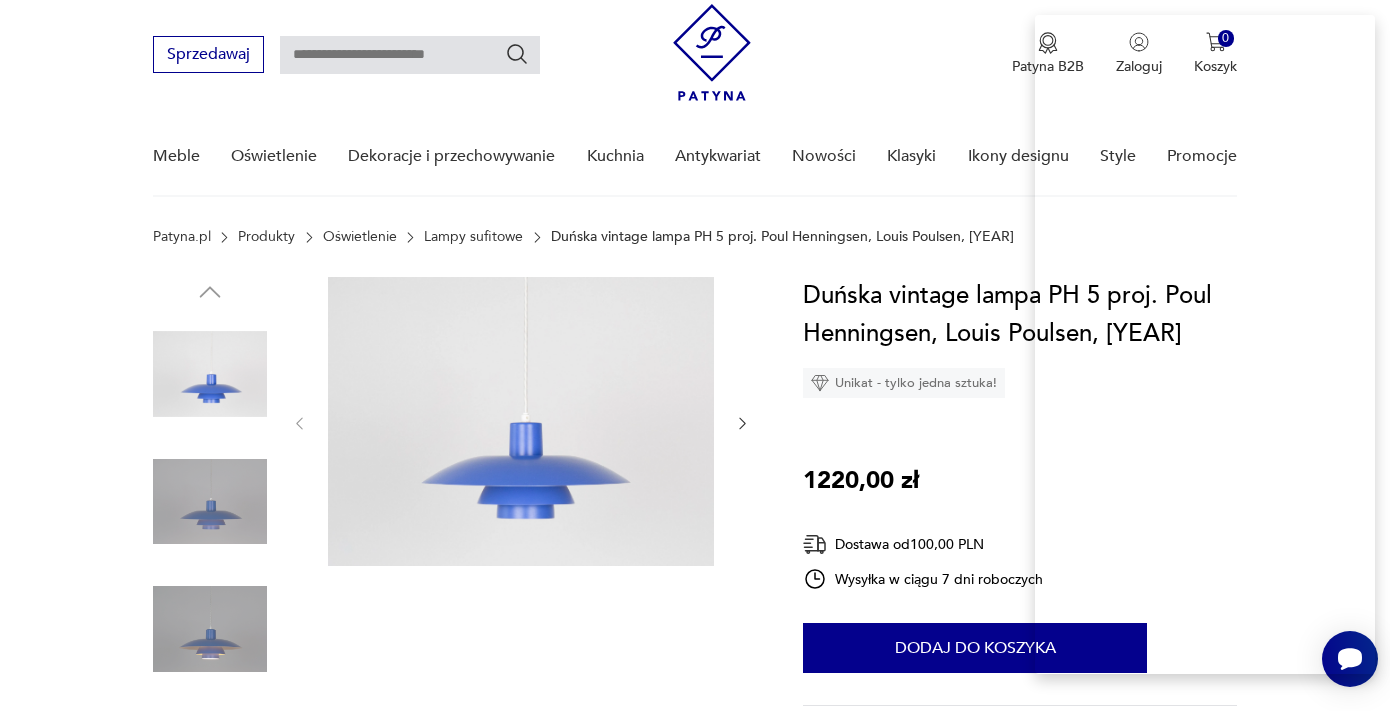click at bounding box center (203, 4197) 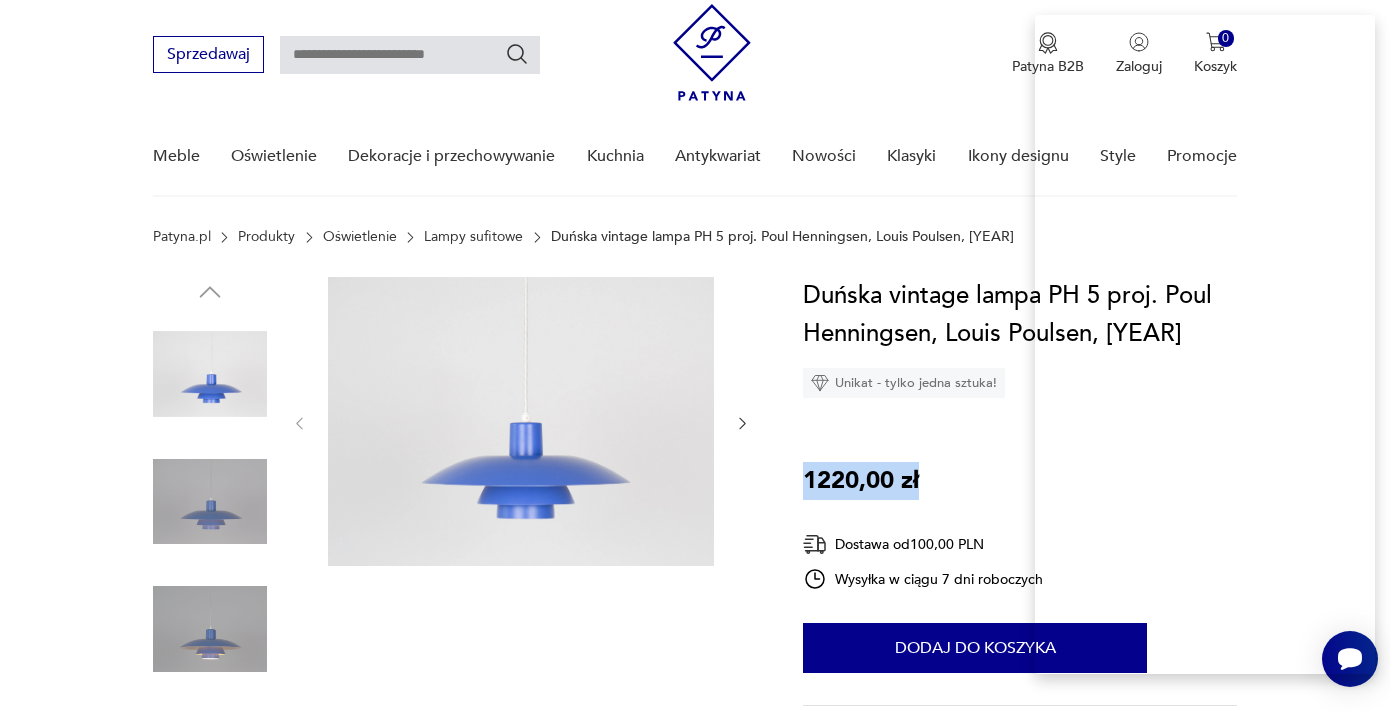 drag, startPoint x: 802, startPoint y: 477, endPoint x: 938, endPoint y: 472, distance: 136.09187 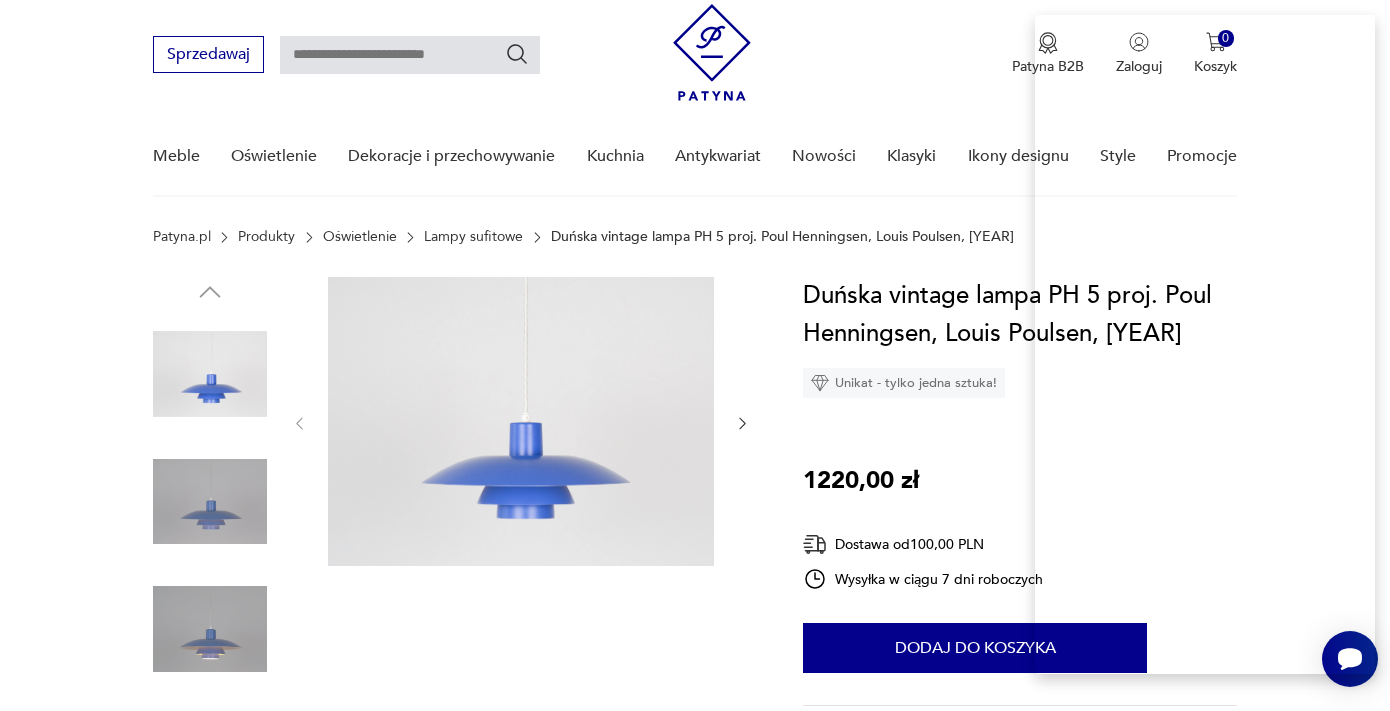 click on "Cena" at bounding box center [881, 1091] 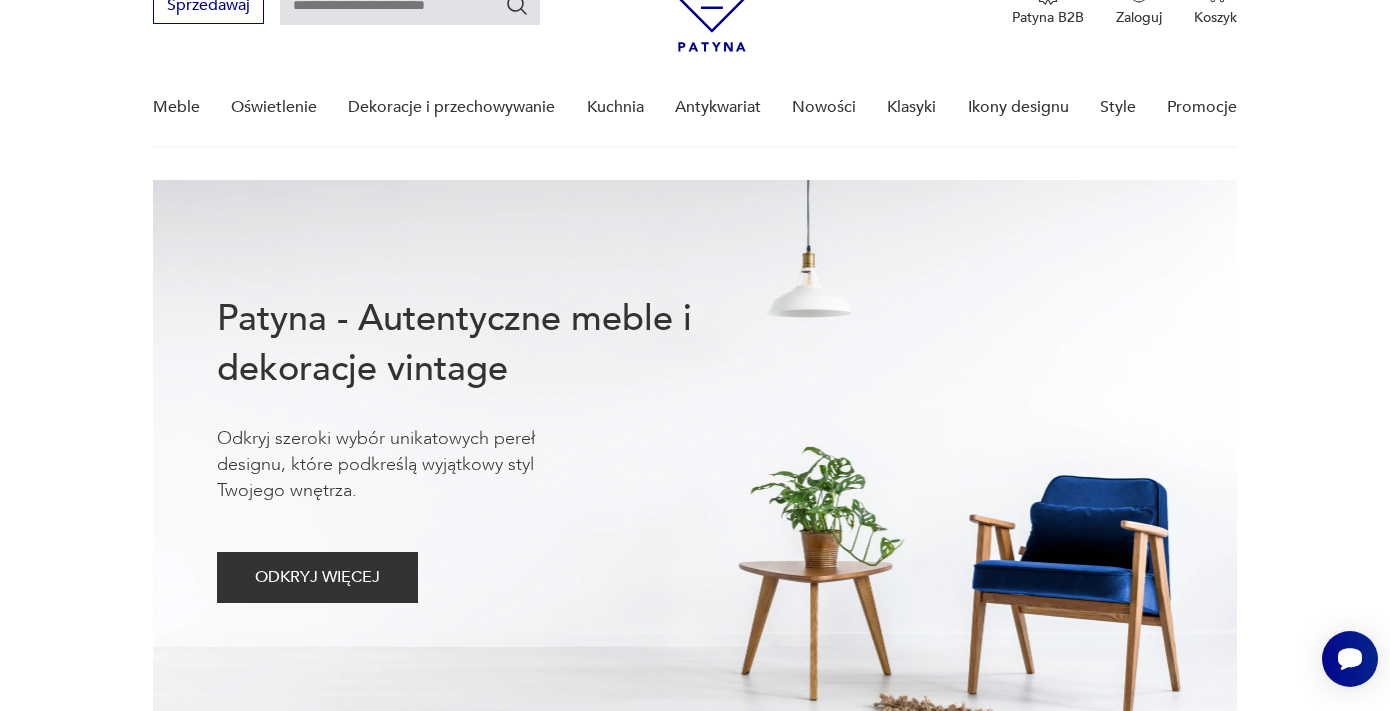 scroll, scrollTop: 0, scrollLeft: 0, axis: both 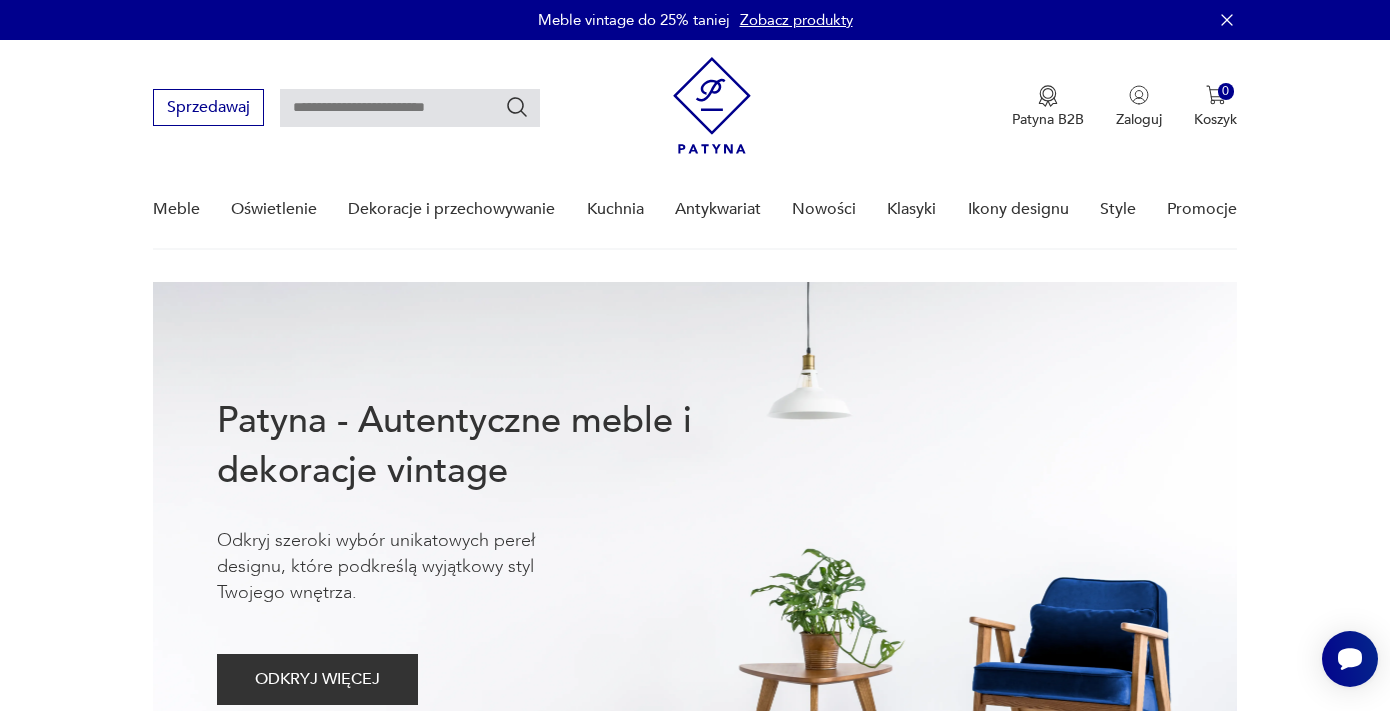 click at bounding box center [410, 108] 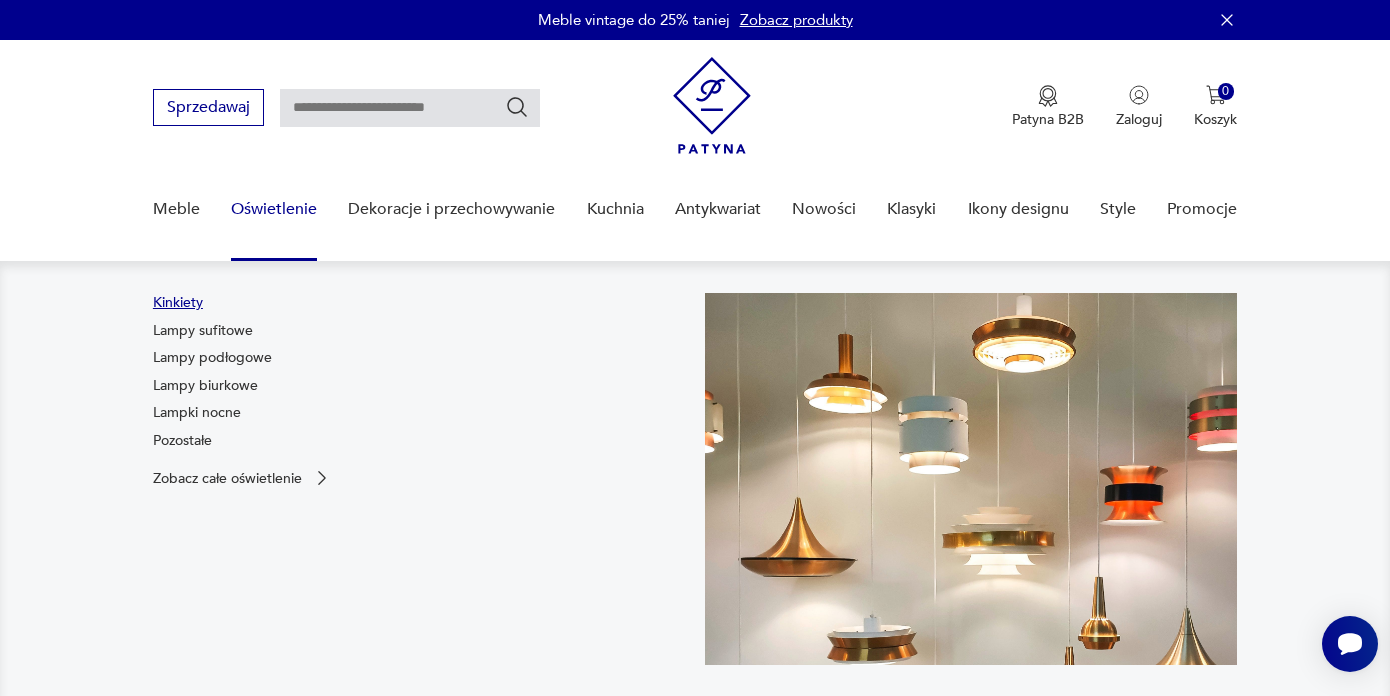 click on "Kinkiety" at bounding box center [178, 303] 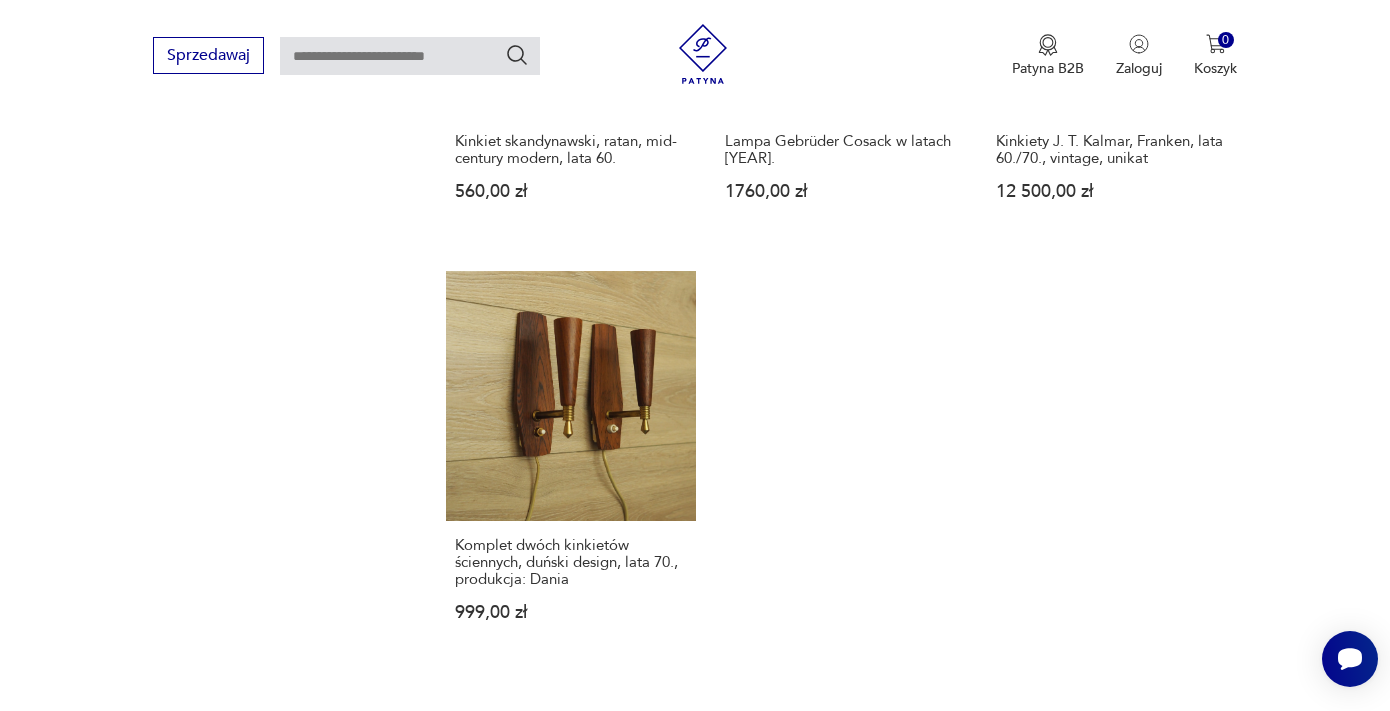 scroll, scrollTop: 2822, scrollLeft: 0, axis: vertical 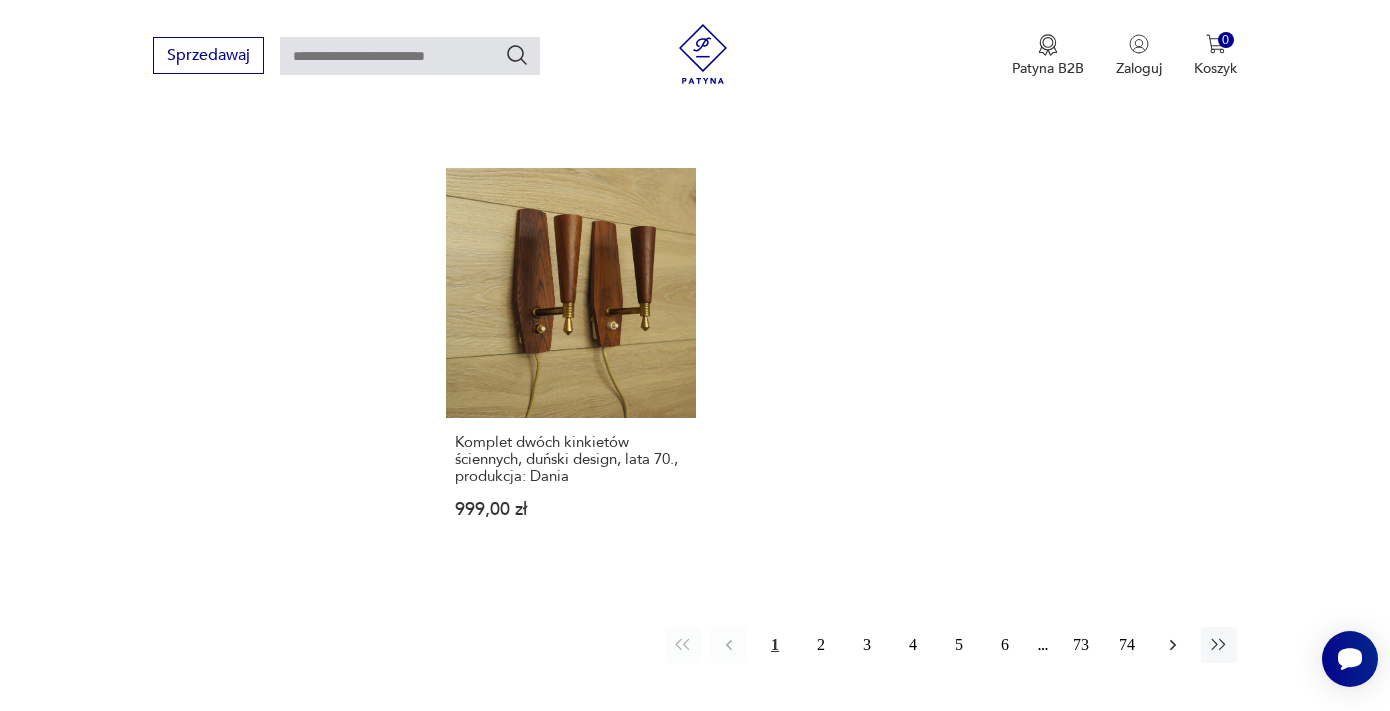 click 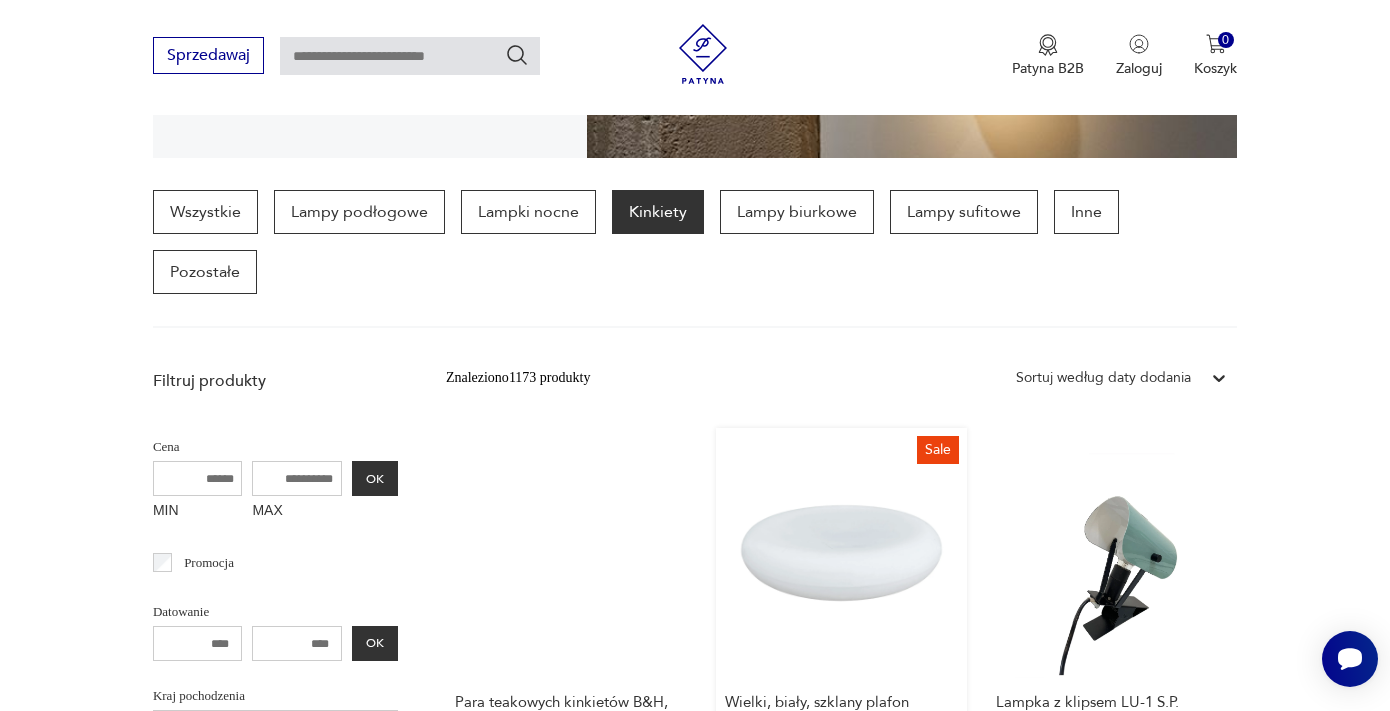 scroll, scrollTop: 485, scrollLeft: 0, axis: vertical 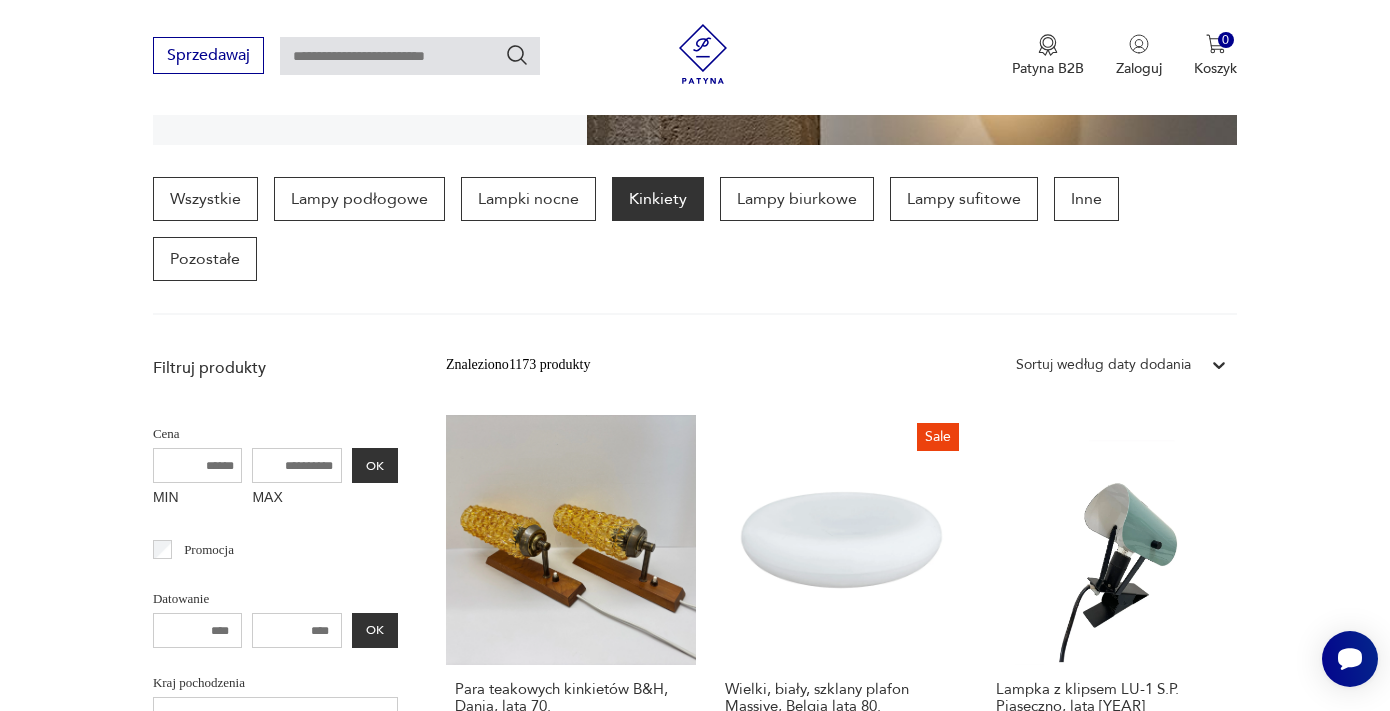 click on "MAX" at bounding box center [297, 465] 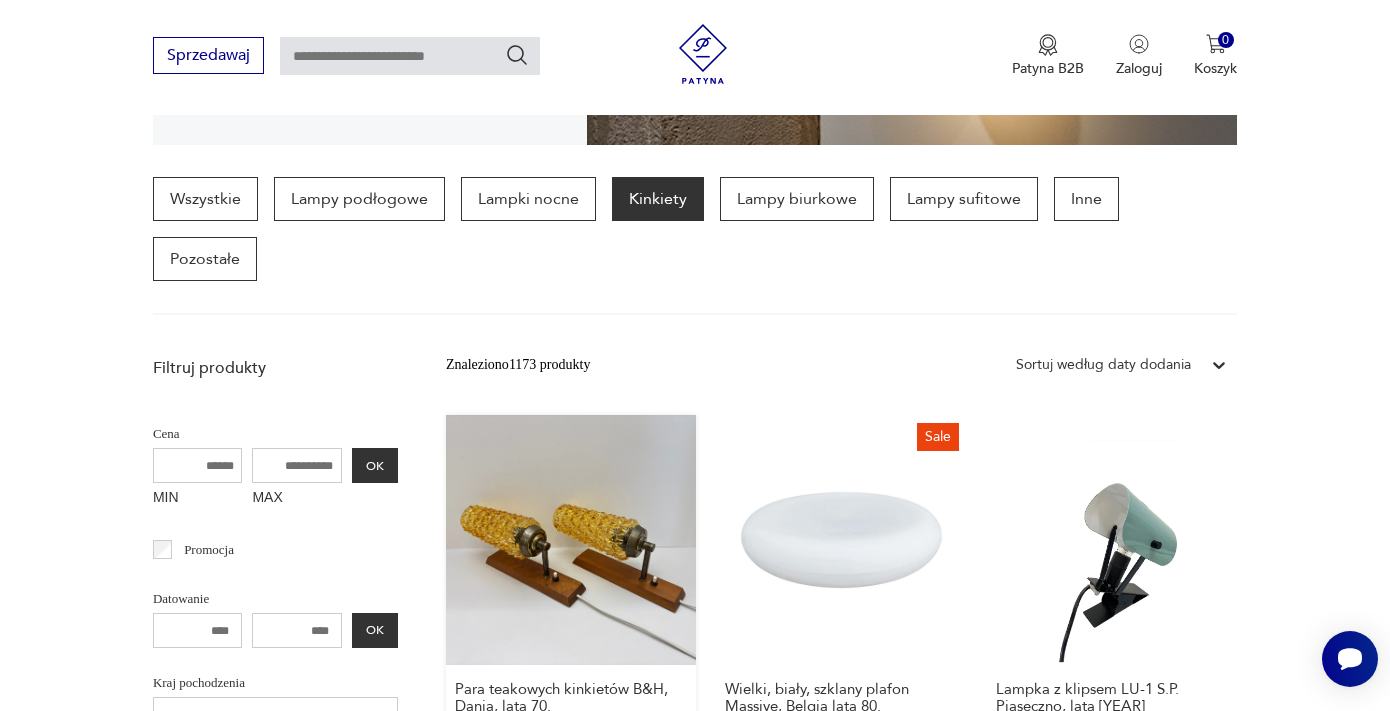 drag, startPoint x: 230, startPoint y: 402, endPoint x: 457, endPoint y: 411, distance: 227.17834 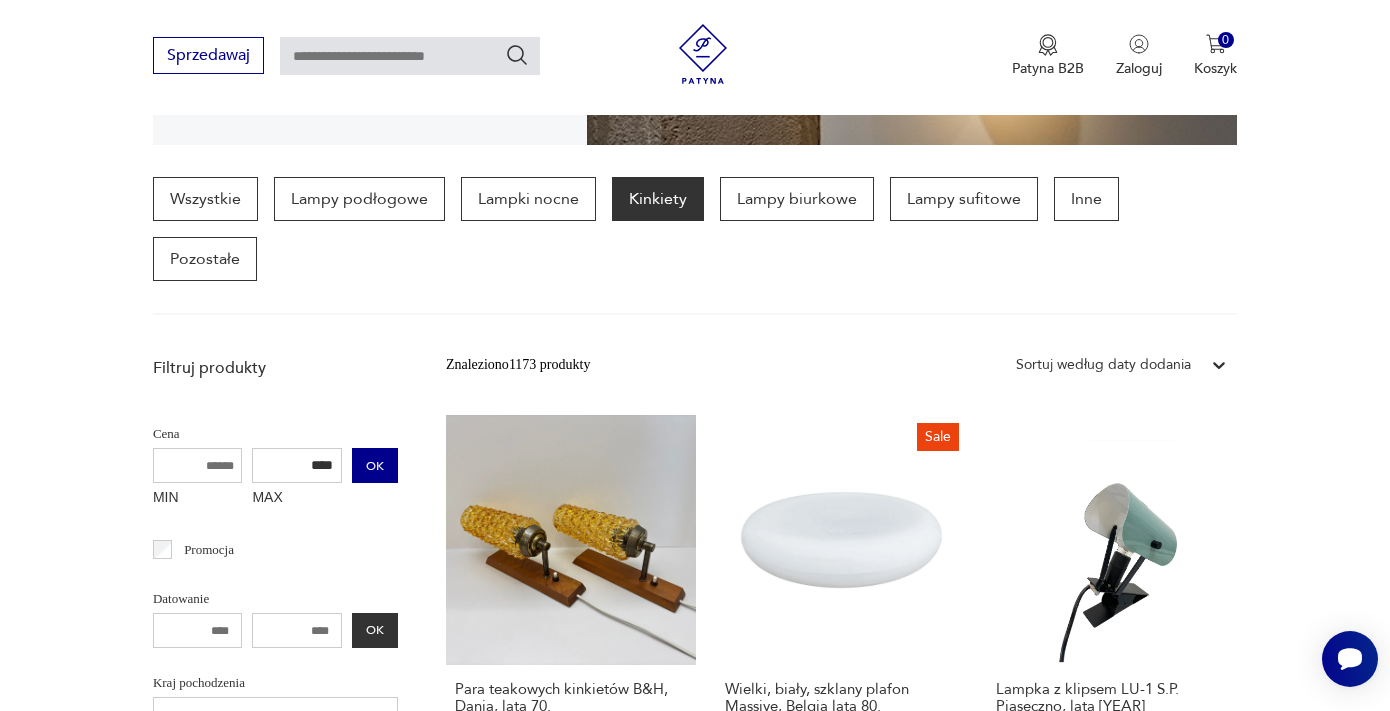 type on "****" 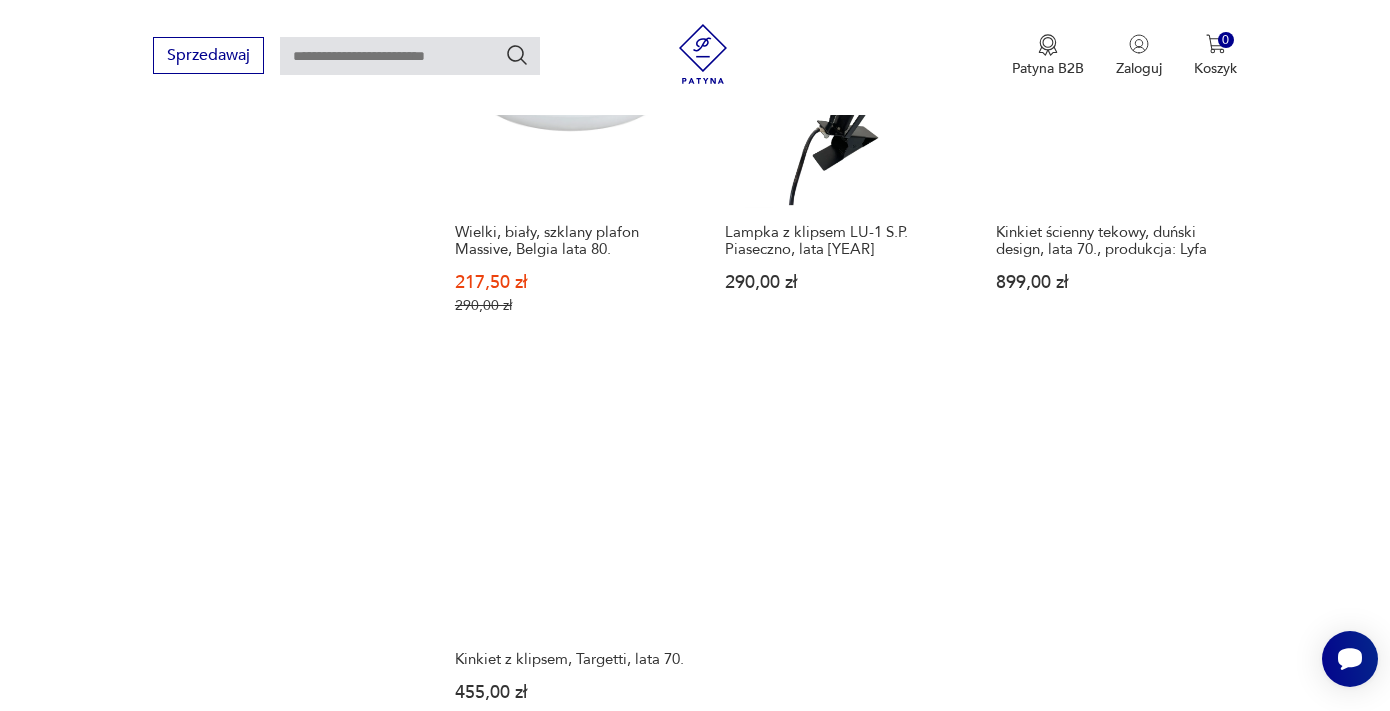 scroll, scrollTop: 2834, scrollLeft: 0, axis: vertical 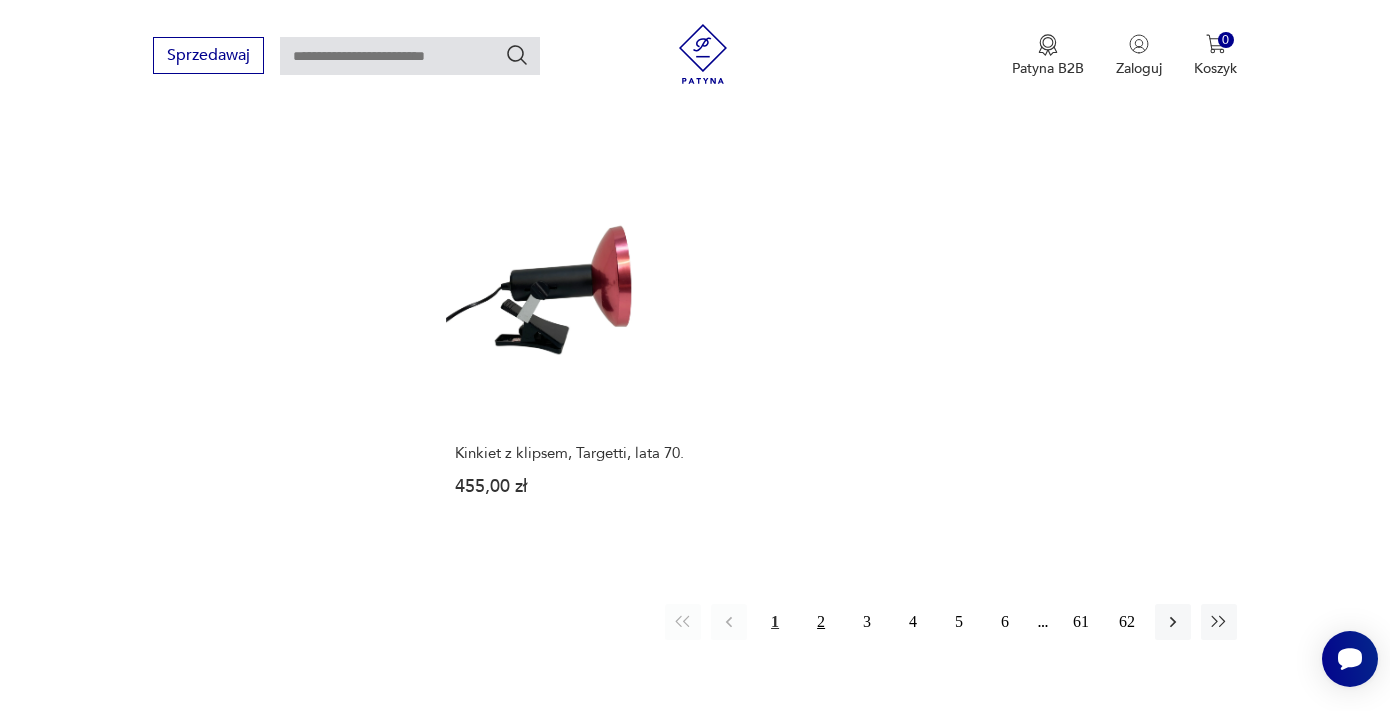 click on "2" at bounding box center (821, 622) 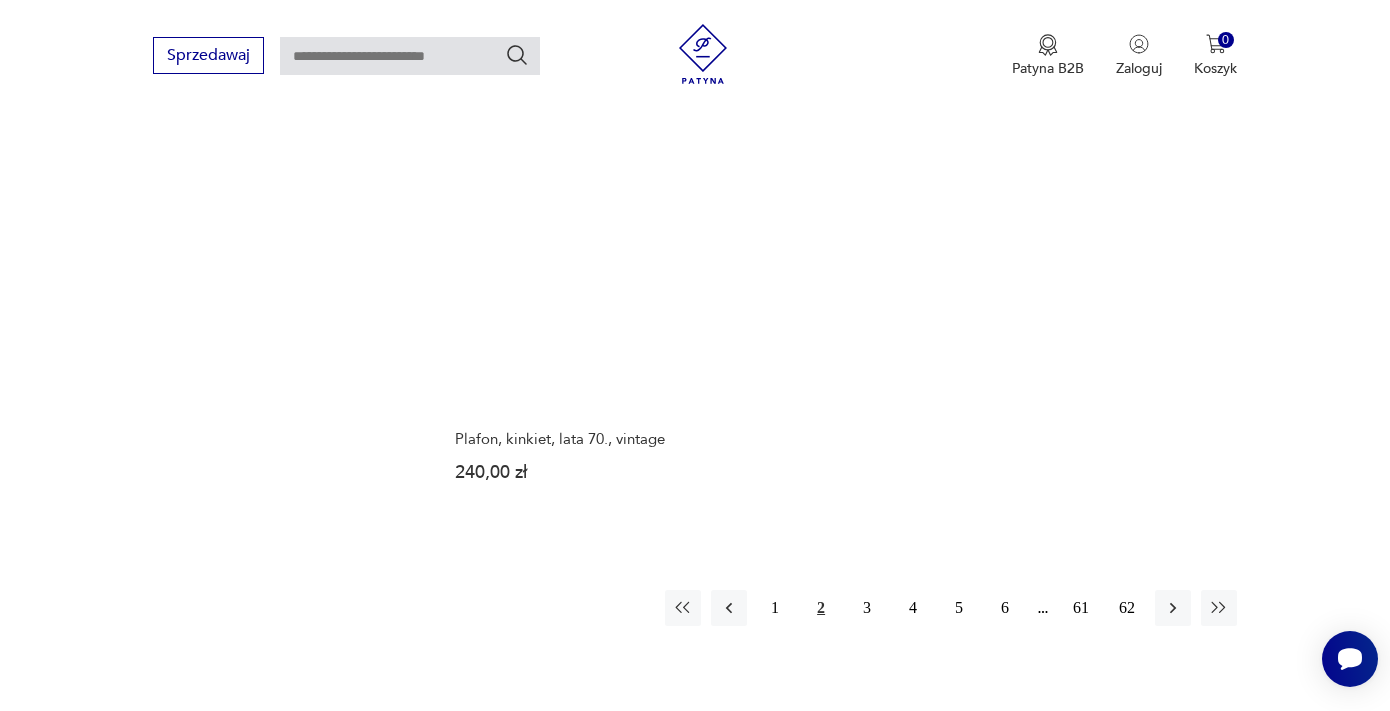 scroll, scrollTop: 3003, scrollLeft: 0, axis: vertical 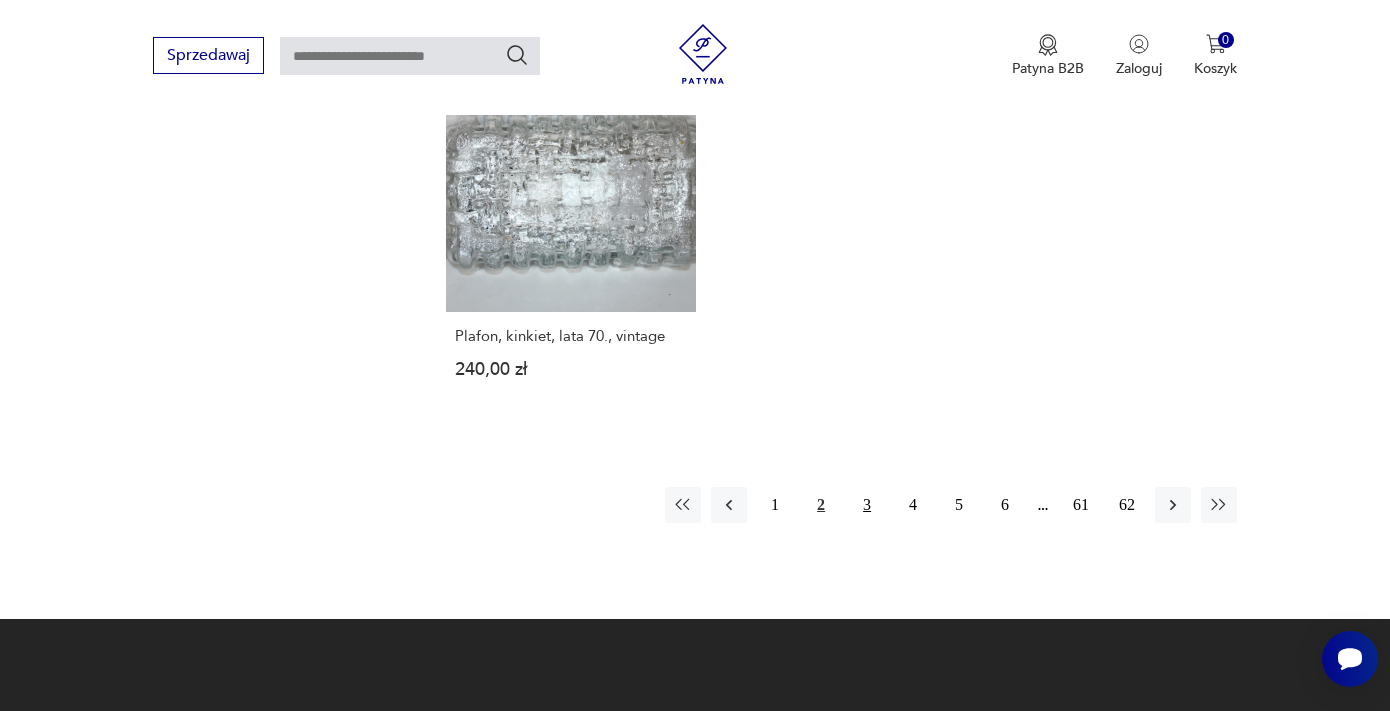 click on "3" at bounding box center [867, 505] 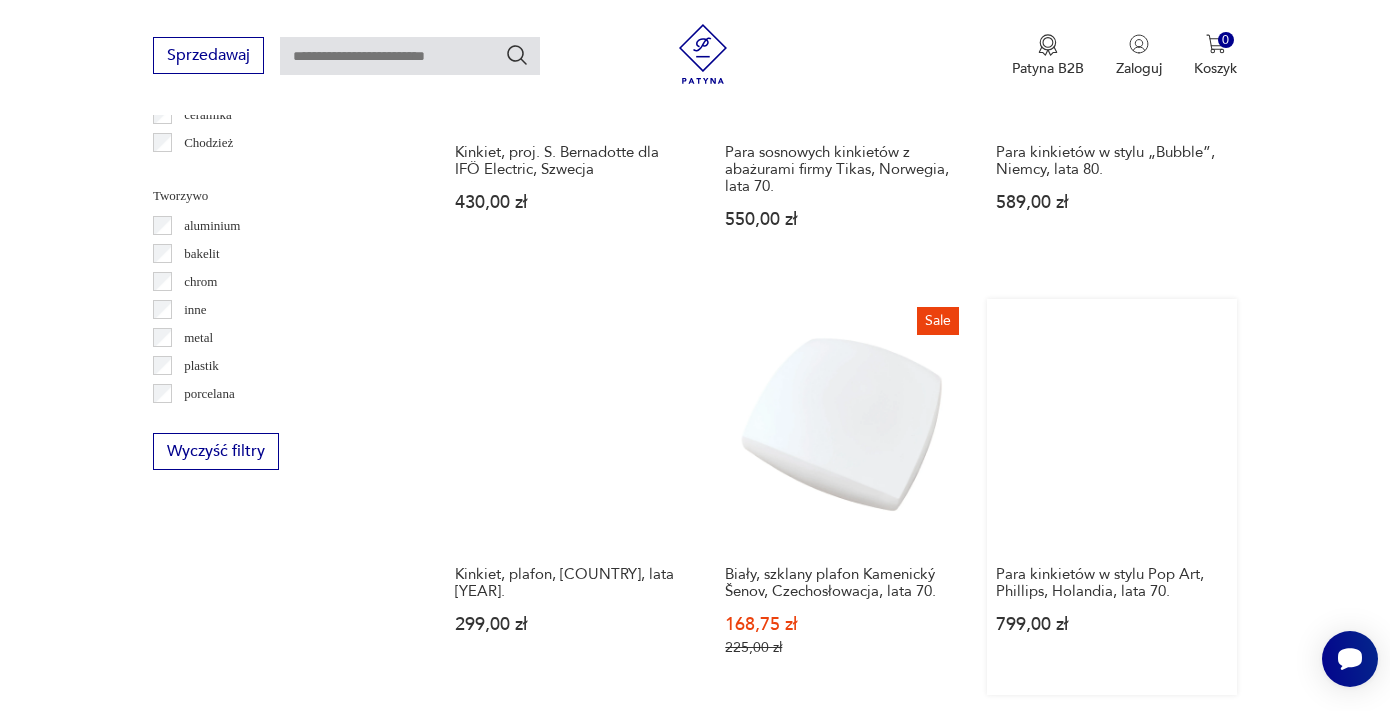 scroll, scrollTop: 1895, scrollLeft: 0, axis: vertical 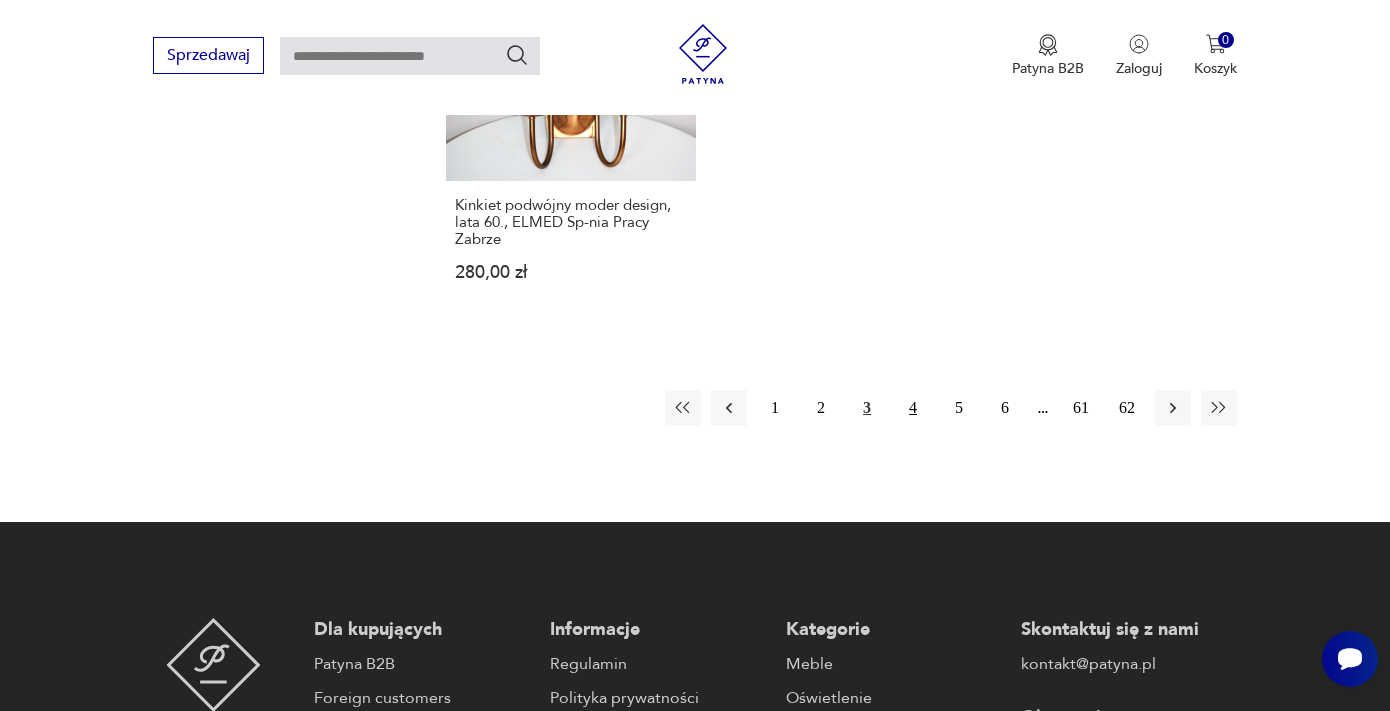 click on "4" at bounding box center (913, 408) 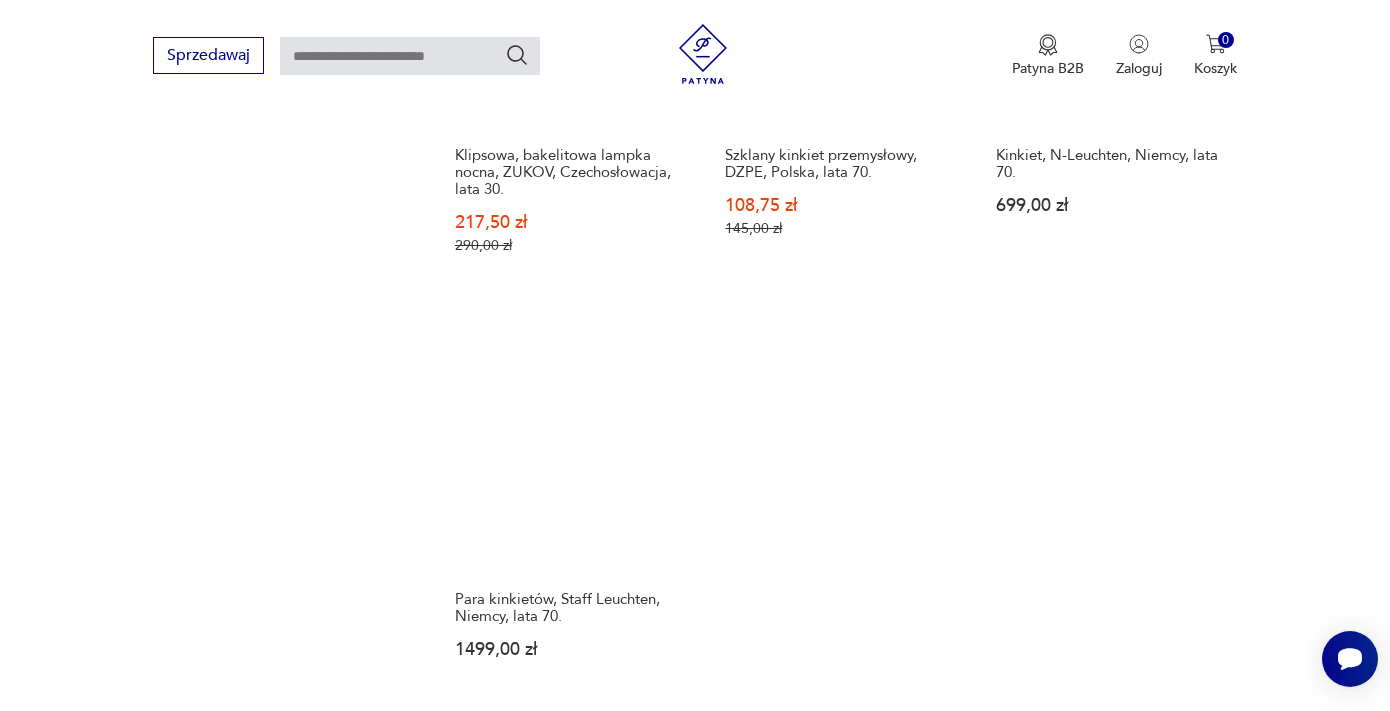 scroll, scrollTop: 3022, scrollLeft: 0, axis: vertical 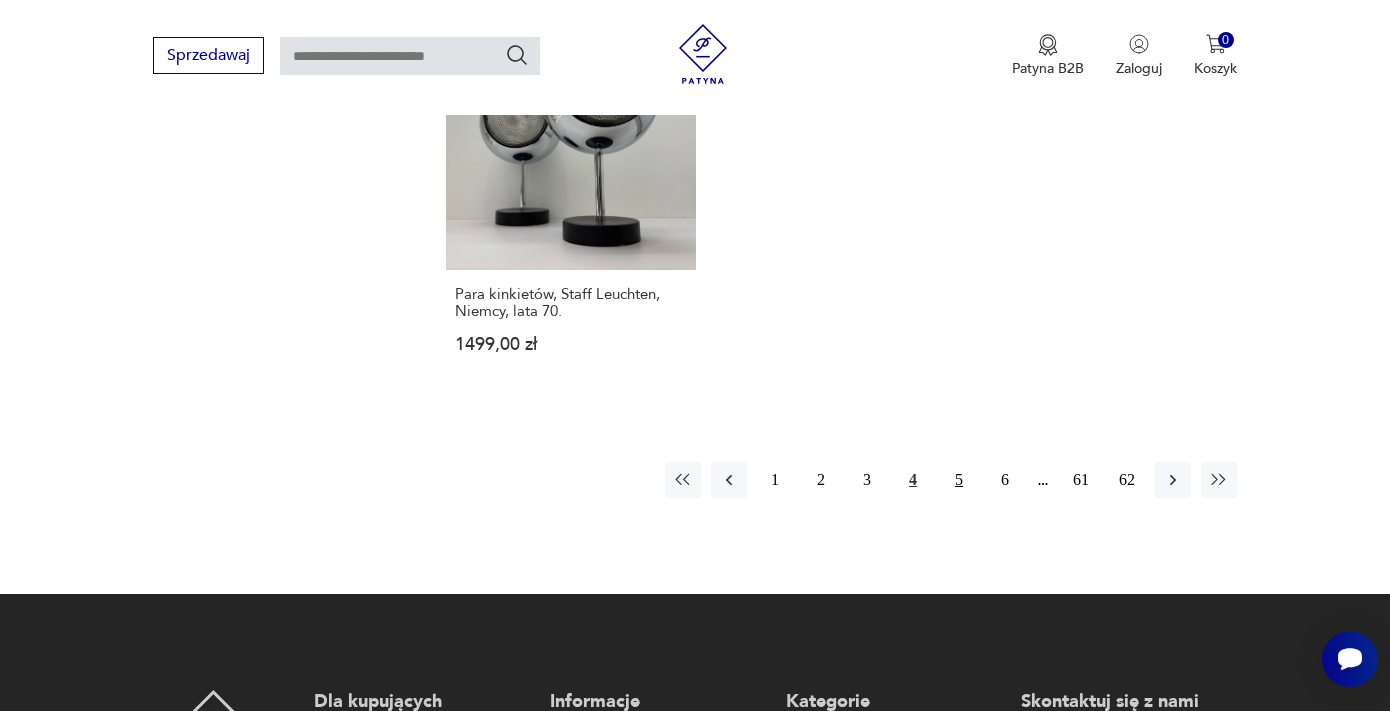 click on "5" at bounding box center [959, 480] 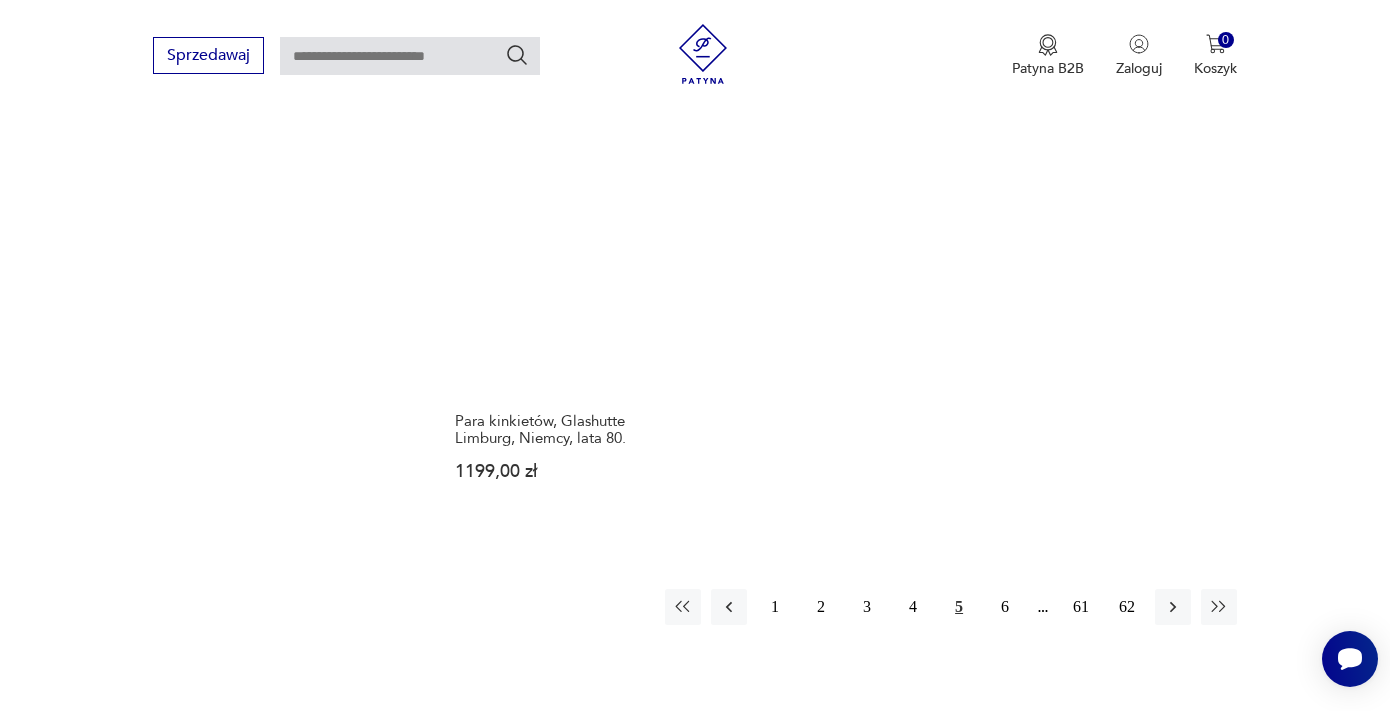 scroll, scrollTop: 2802, scrollLeft: 0, axis: vertical 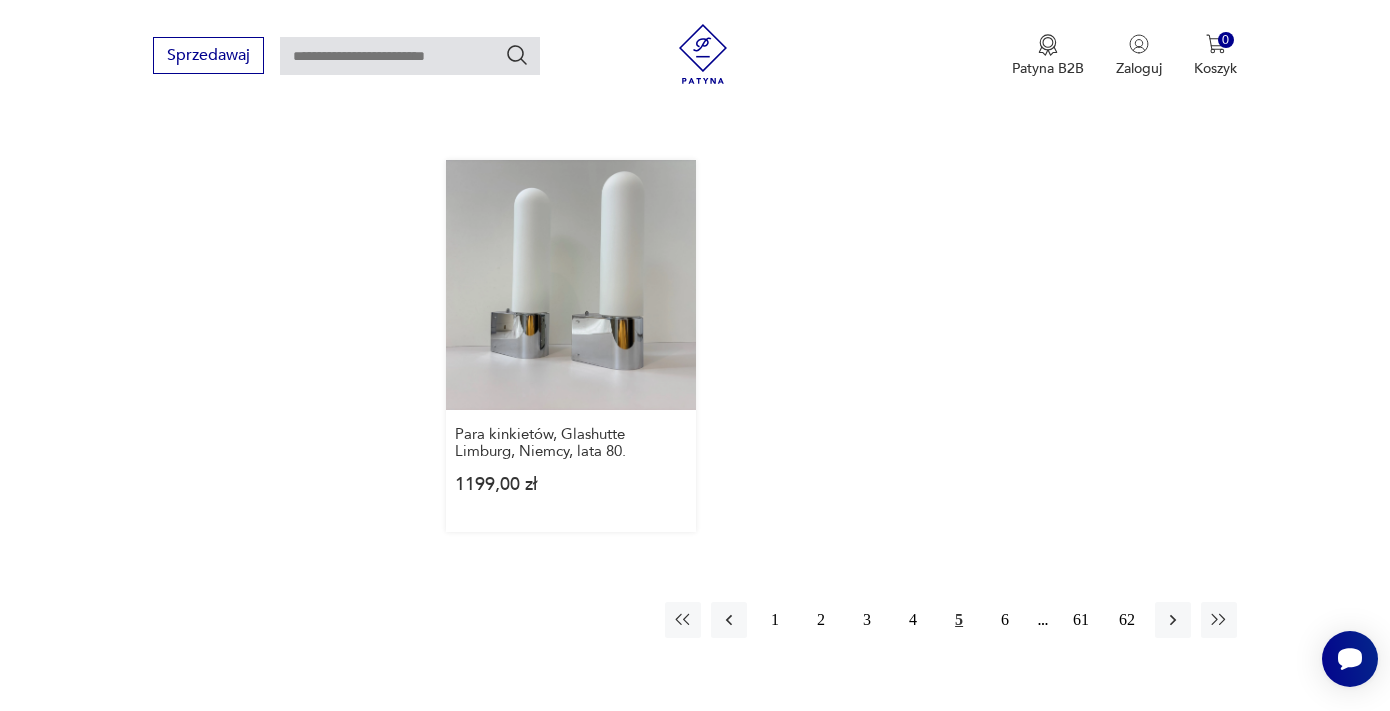 click on "Para kinkietów, Glashutte Limburg, [COUNTRY], lata [YEAR] [PRICE]" at bounding box center [571, 346] 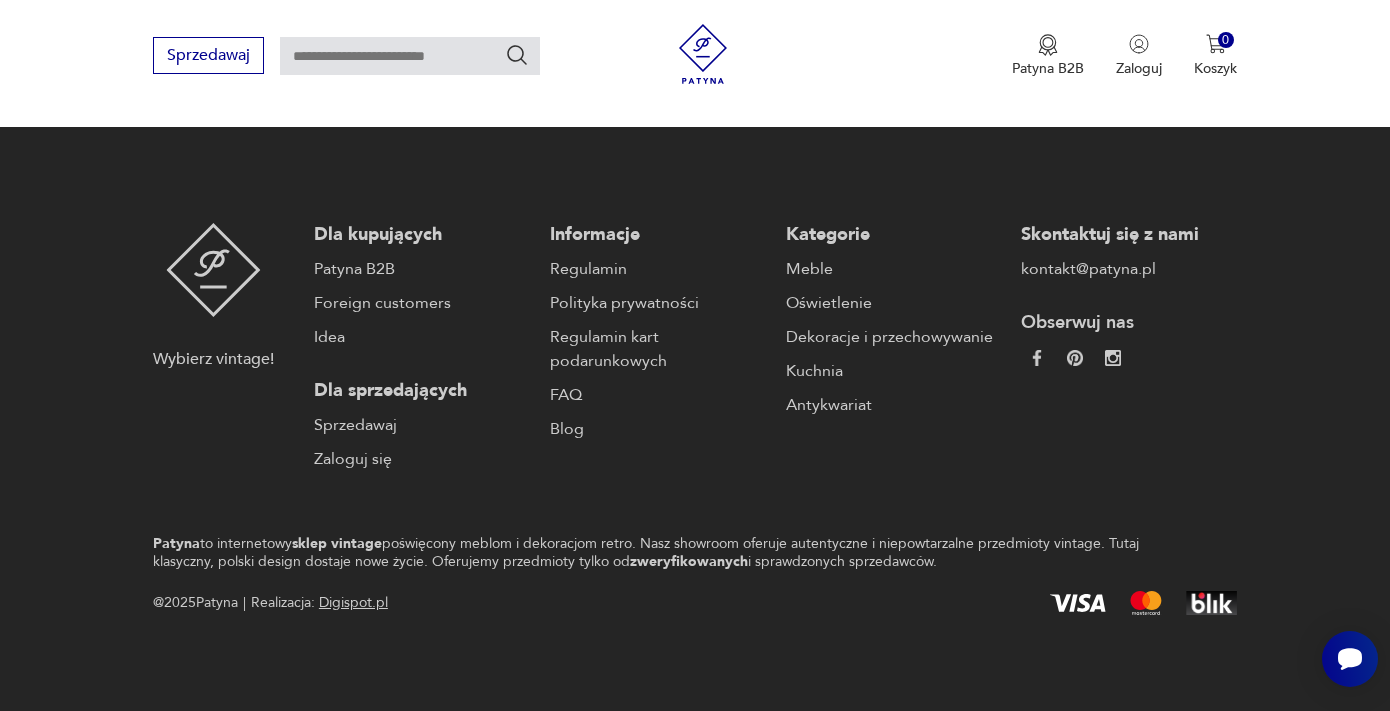 scroll, scrollTop: 0, scrollLeft: 0, axis: both 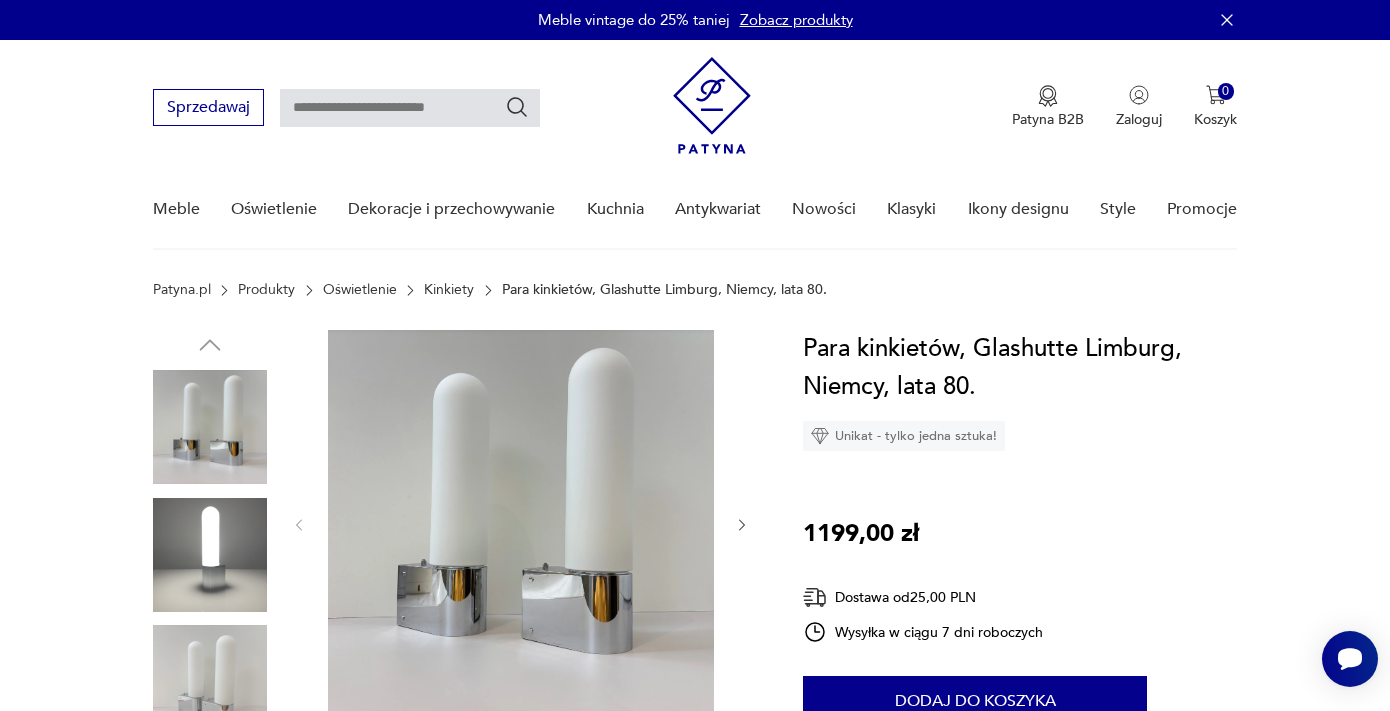 click at bounding box center (210, 682) 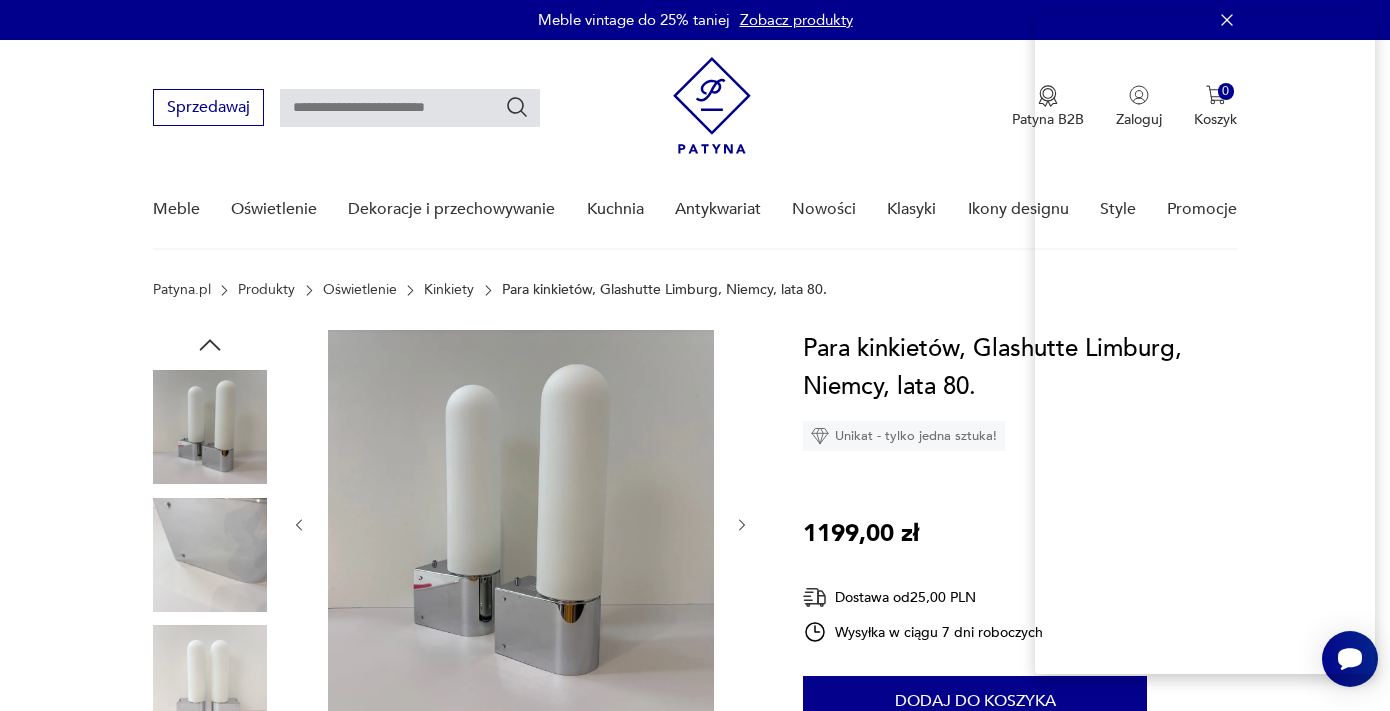 click on "1199,00 zł" at bounding box center (861, 534) 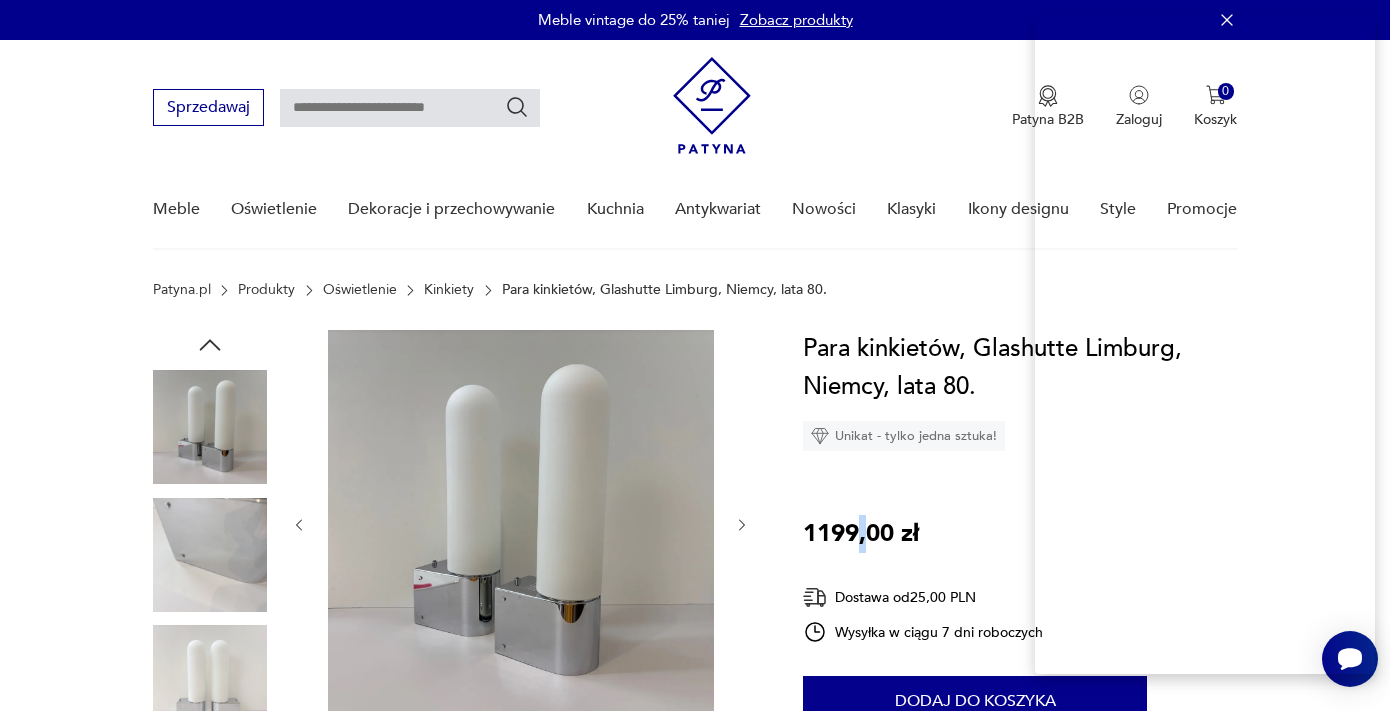 click on "1199,00 zł" at bounding box center (861, 534) 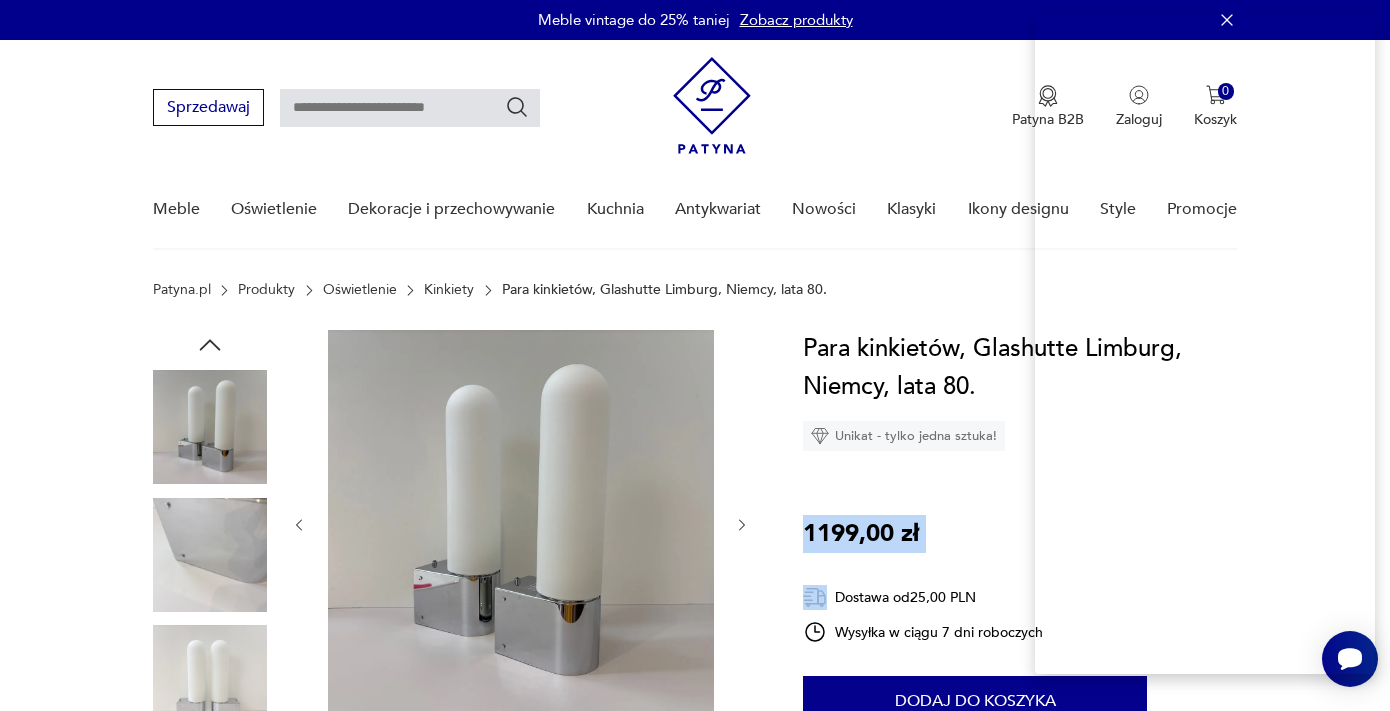 click on "Cenimy prywatność użytkowników Używamy plików cookie, aby poprawić jakość przeglądania, wyświetlać reklamy lub treści dostosowane do indywidualnych potrzeb użytkowników oraz analizować ruch na stronie. Kliknięcie przycisku „Akceptuj wszystkie” oznacza zgodę na wykorzystywanie przez nas plików cookie. Ustawienia    Akceptuję wszystkie Dostosuj preferencje dotyczące zgody   Używamy plików cookie, aby pomóc użytkownikom w sprawnej nawigacji i wykonywaniu określonych funkcji. Szczegółowe informacje na temat wszystkich plików cookie odpowiadających poszczególnym kategoriom zgody znajdują się poniżej. Pliki cookie sklasyfikowane jako „niezbędne” są przechowywane w przeglądarce użytkownika, ponieważ są niezbędne do włączenia podstawowych funkcji witryny....  Pokaż więcej Niezbędne Zawsze aktywne Plik cookie connect.sid Czas trwania 10 godzin Opis This cookie is used for authentication and for secure log-in. It registers the log-in information.  Plik cookie Opis" at bounding box center [695, 2015] 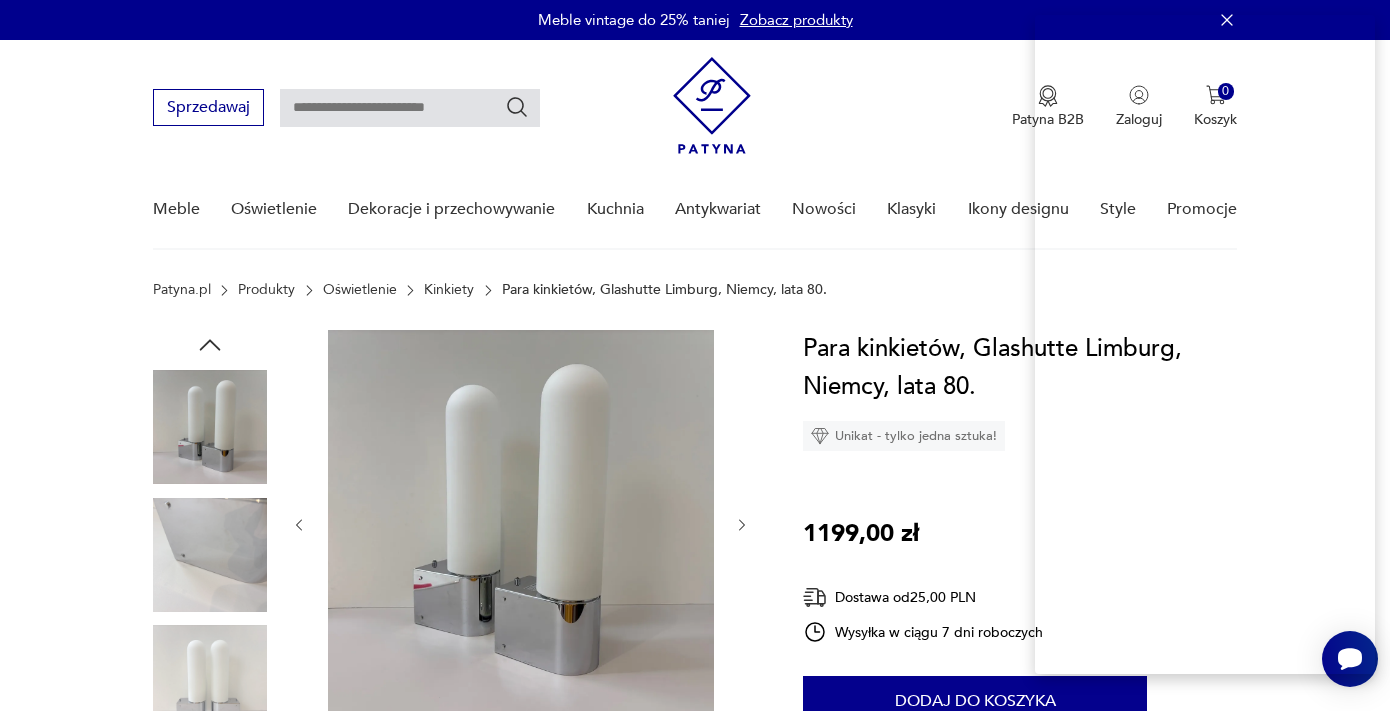 click on "Cena" at bounding box center (797, 1205) 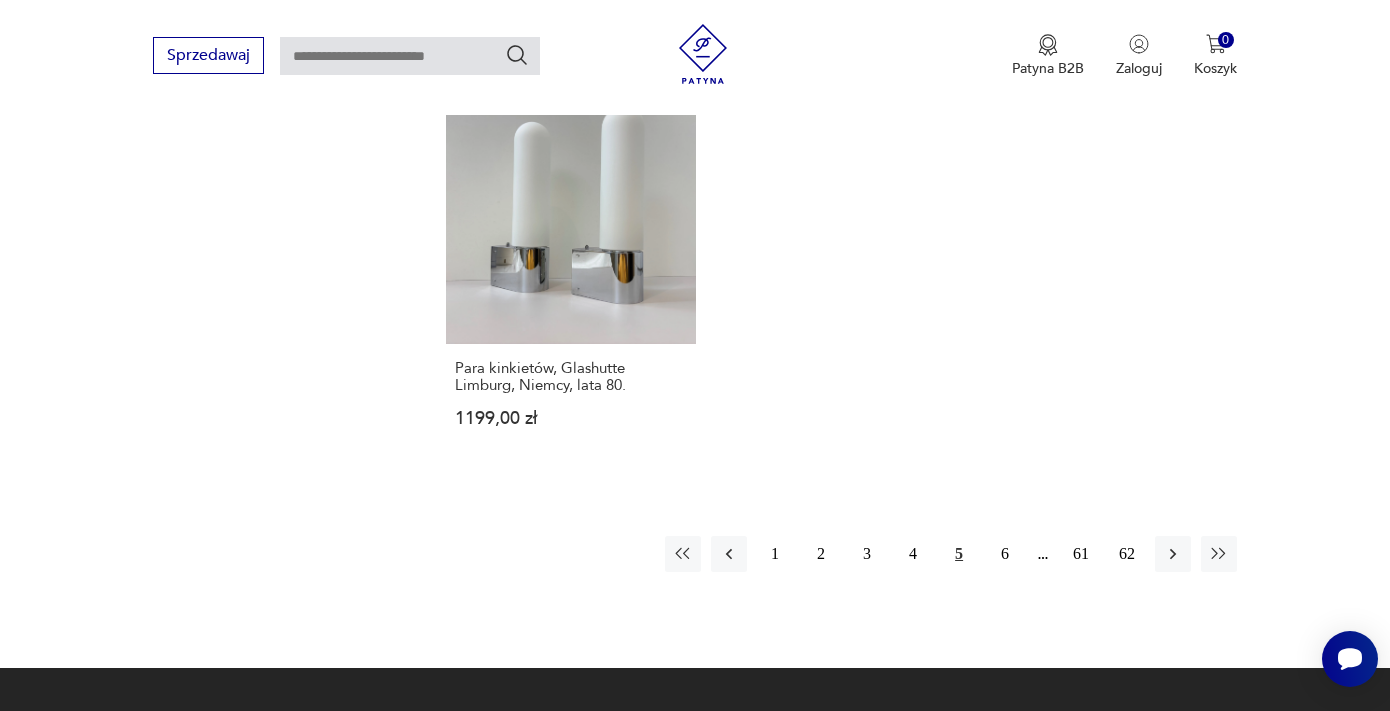 scroll, scrollTop: 2881, scrollLeft: 0, axis: vertical 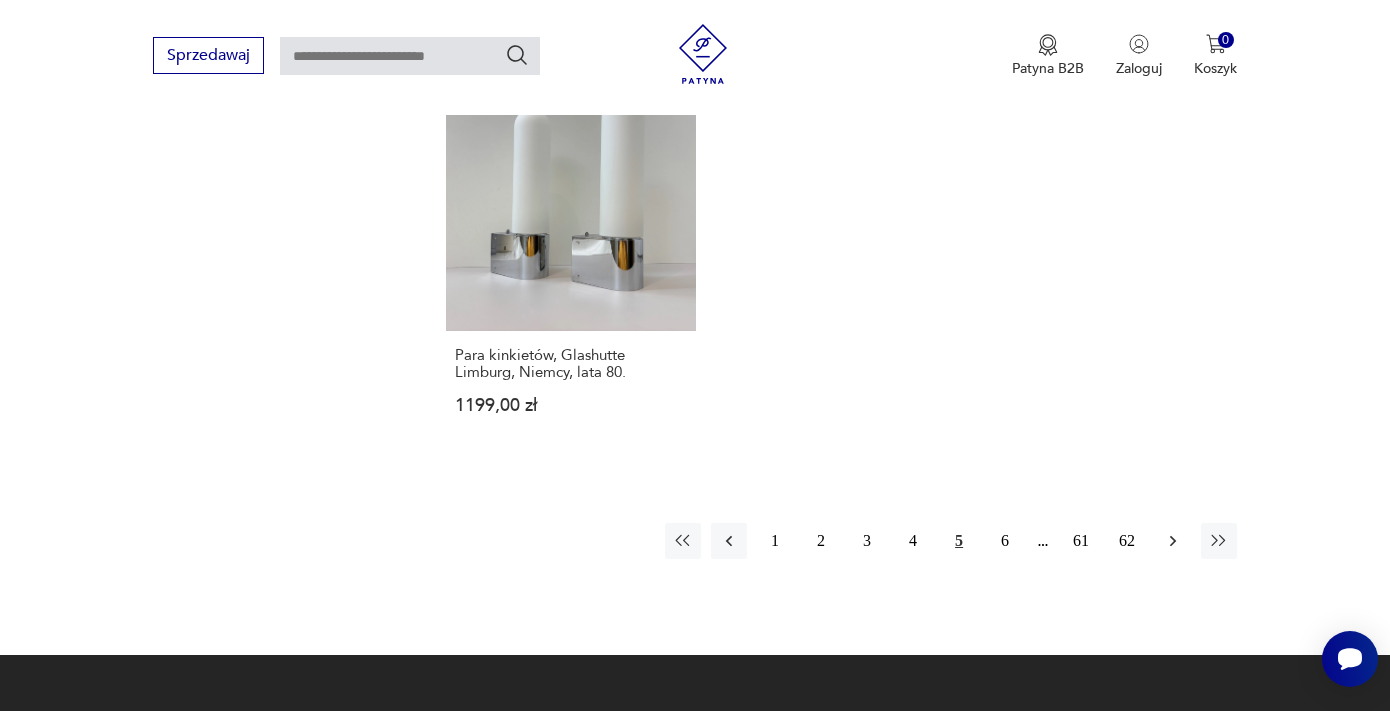 click 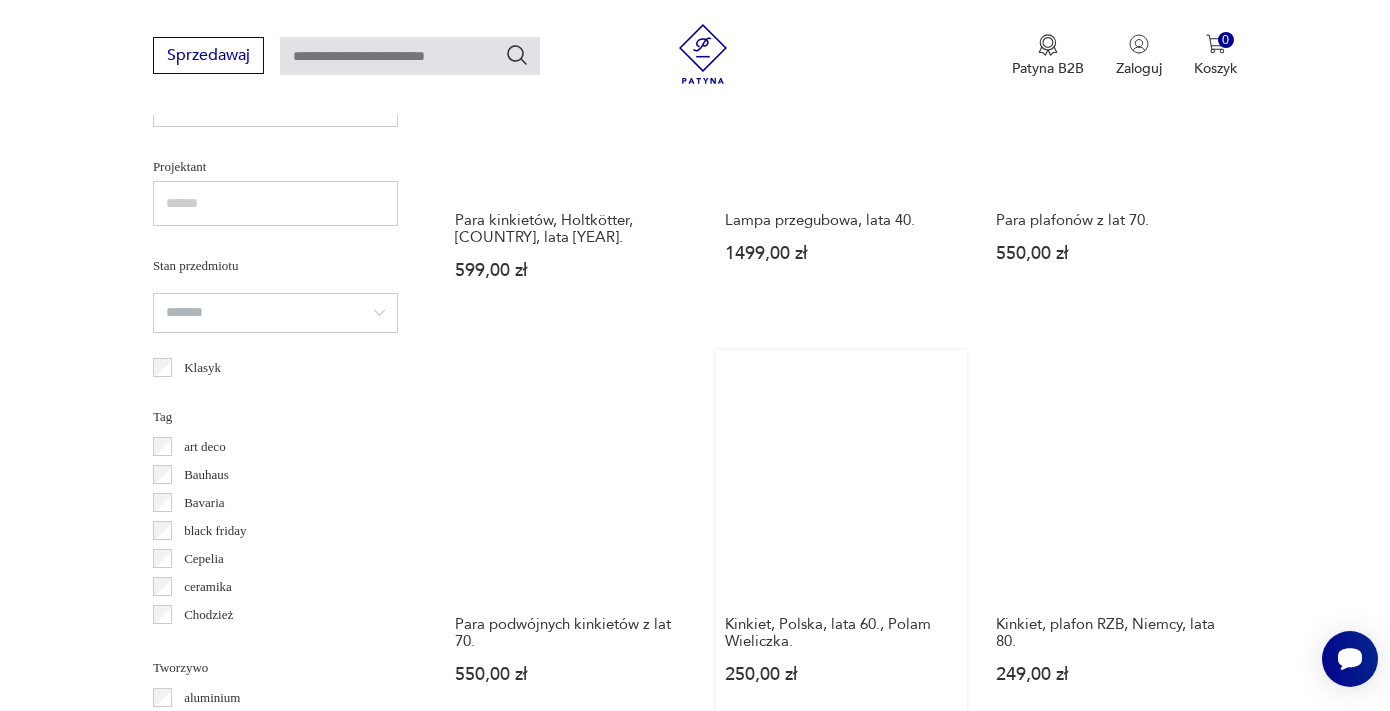 scroll, scrollTop: 1014, scrollLeft: 0, axis: vertical 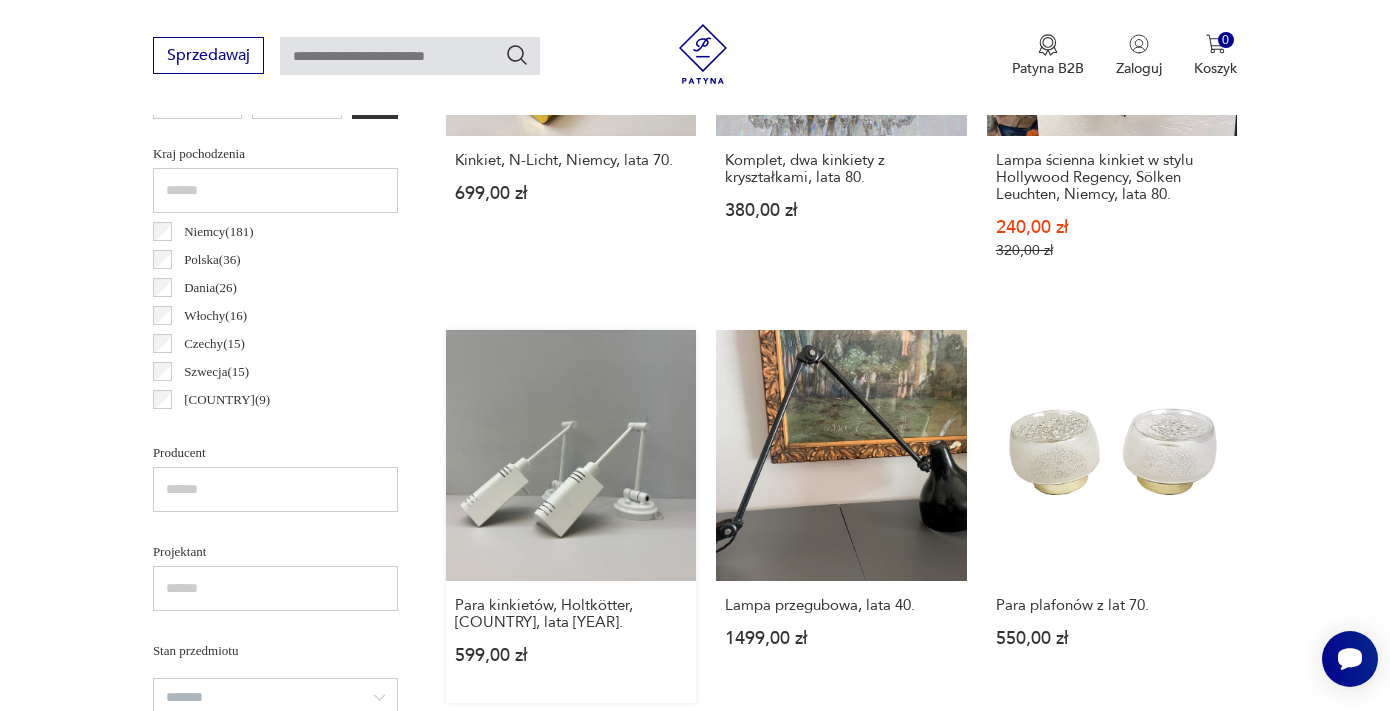 click on "Para kinkietów, Holtkötter, [COUNTRY], lata [YEAR] [PRICE]" at bounding box center [571, 516] 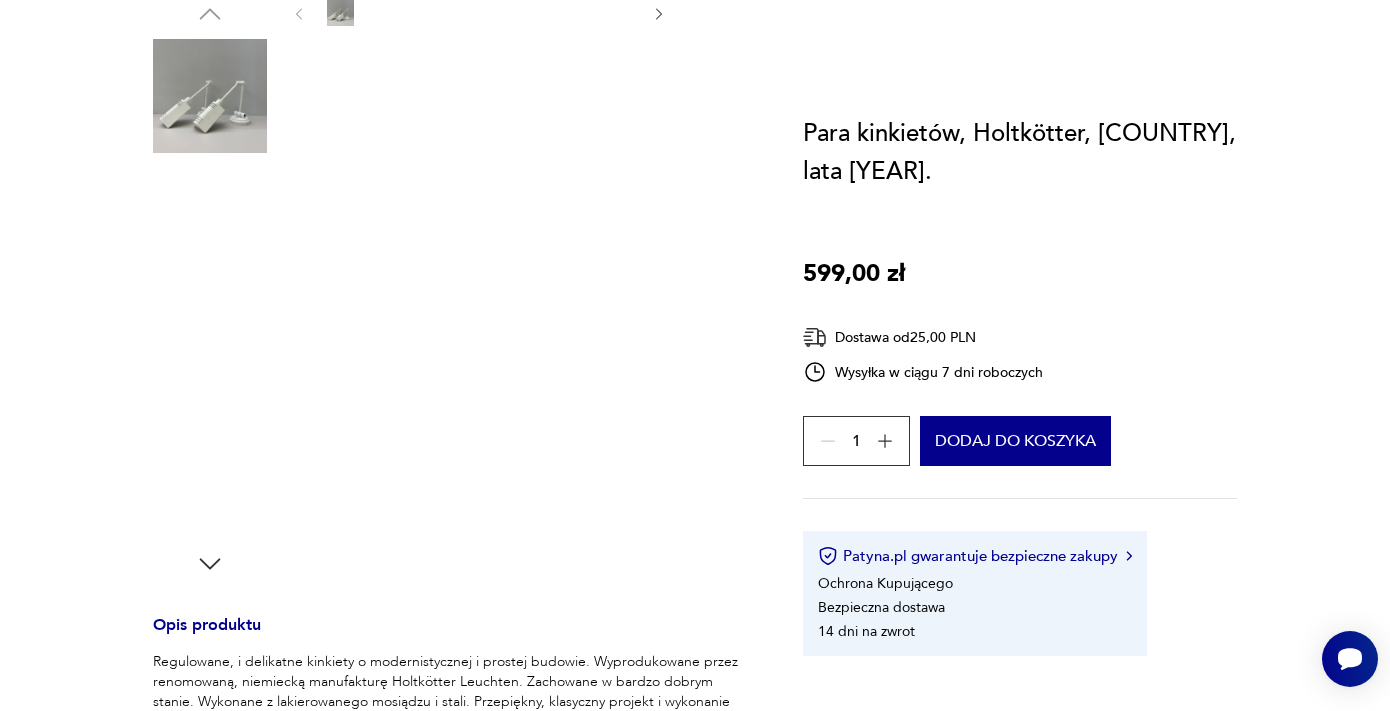 scroll, scrollTop: 109, scrollLeft: 0, axis: vertical 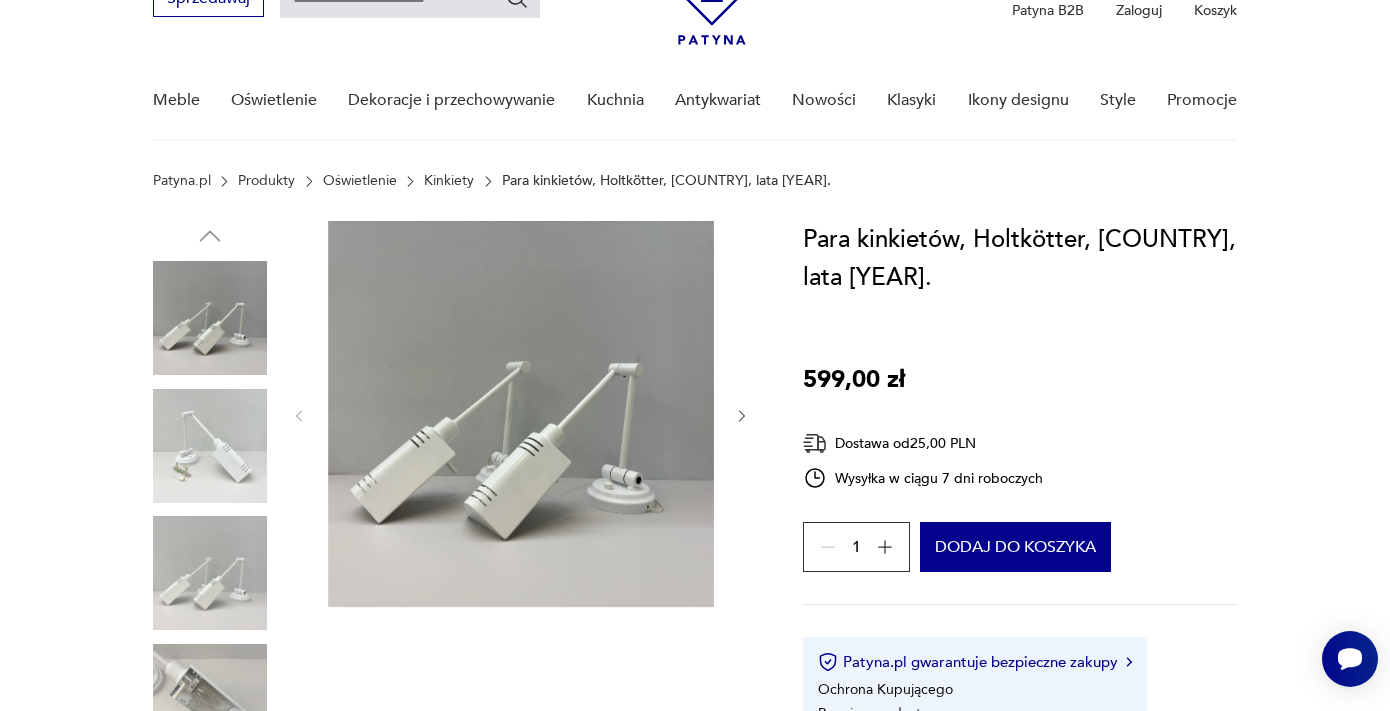 click at bounding box center (210, 573) 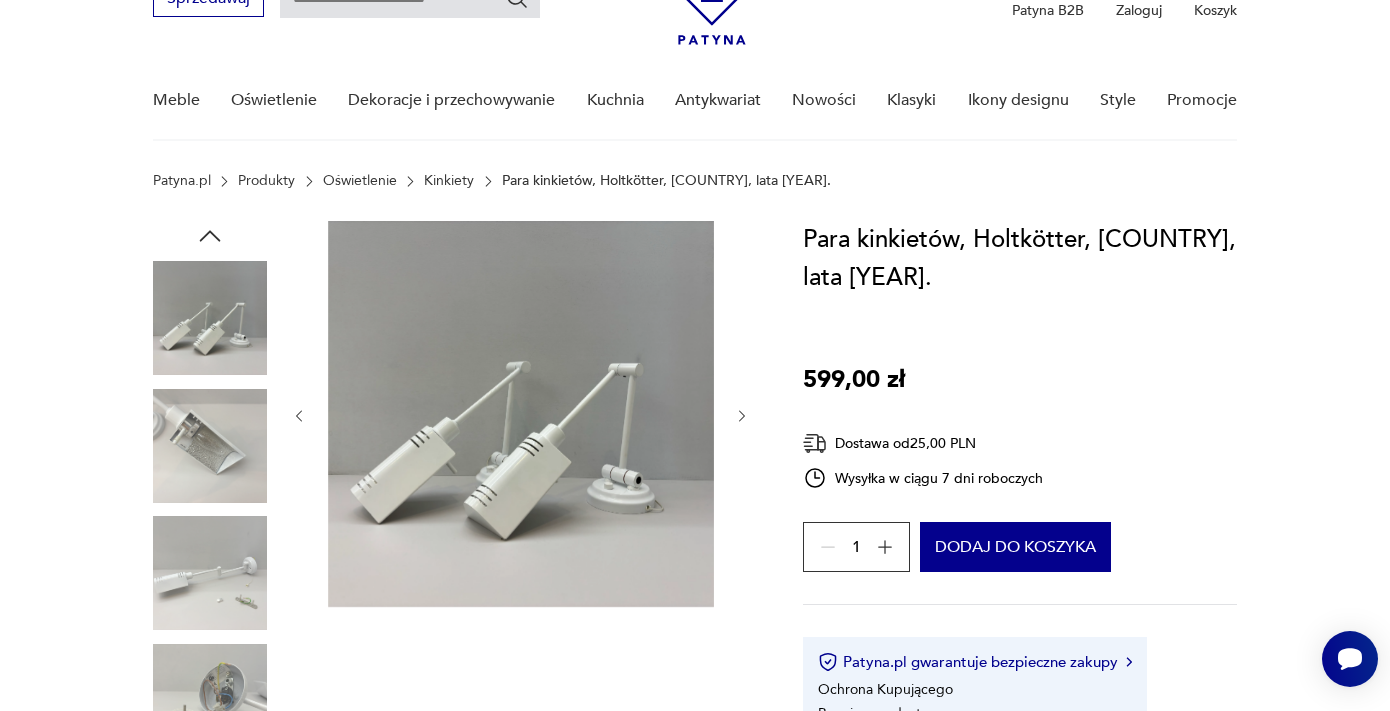 click at bounding box center (210, 701) 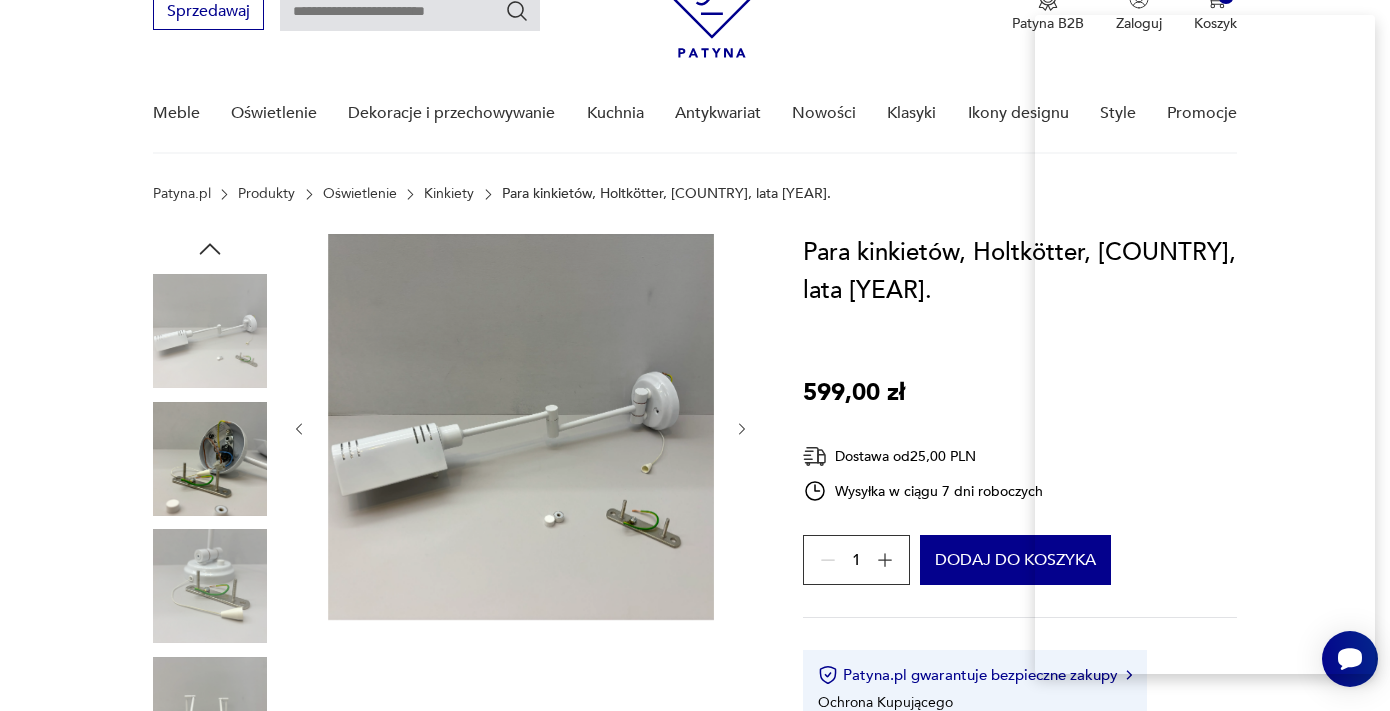 scroll, scrollTop: 0, scrollLeft: 0, axis: both 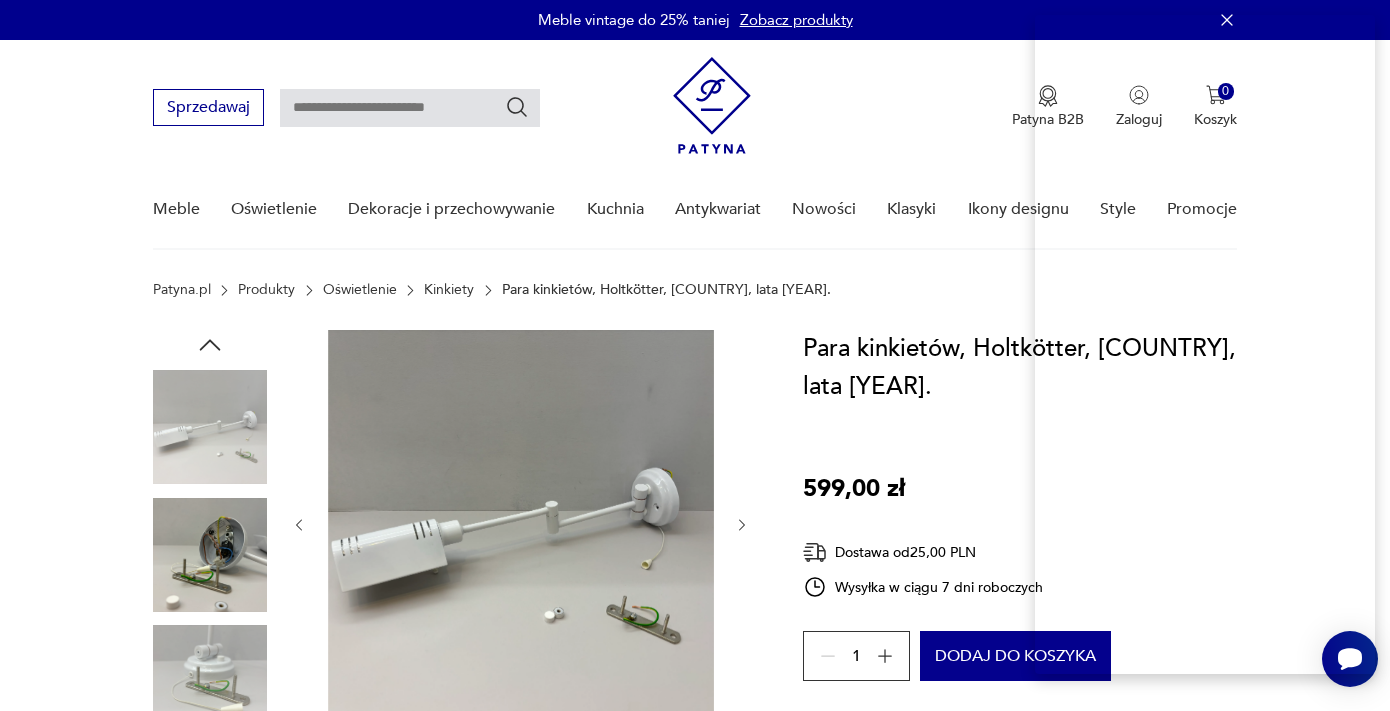 click 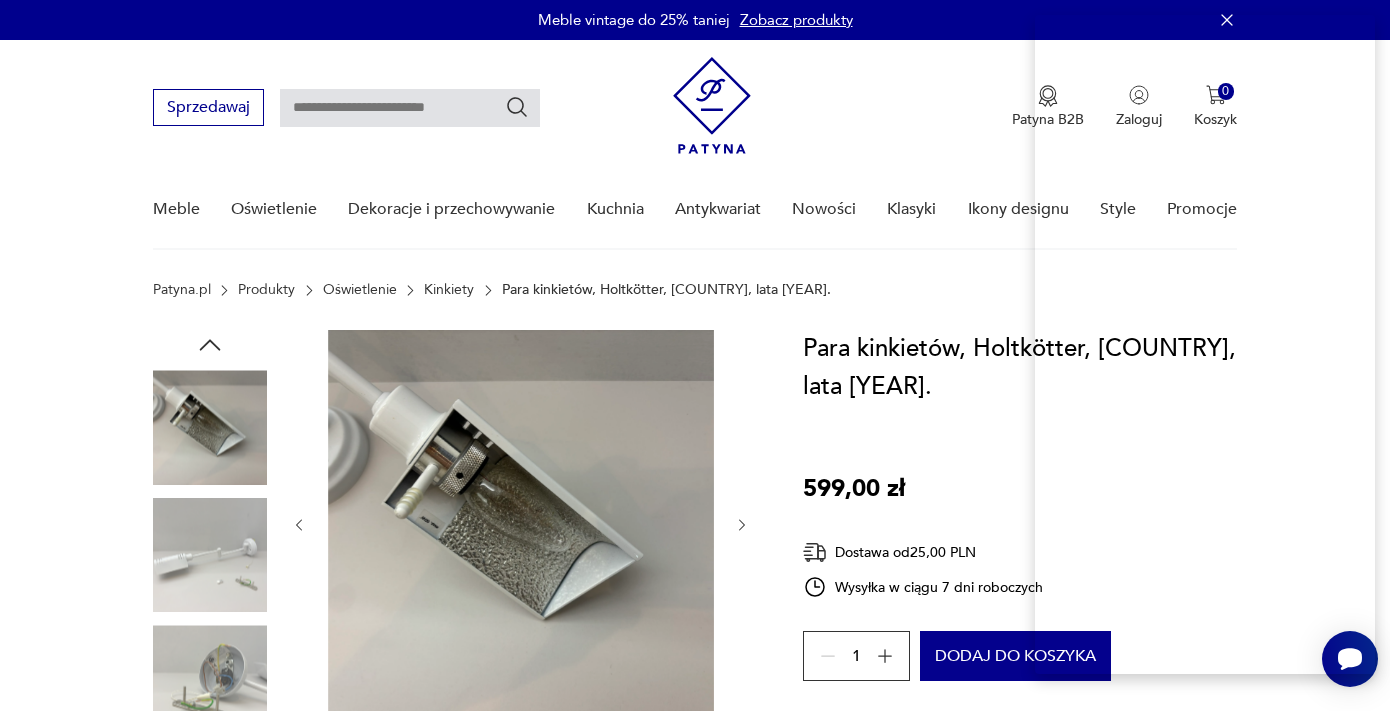 click 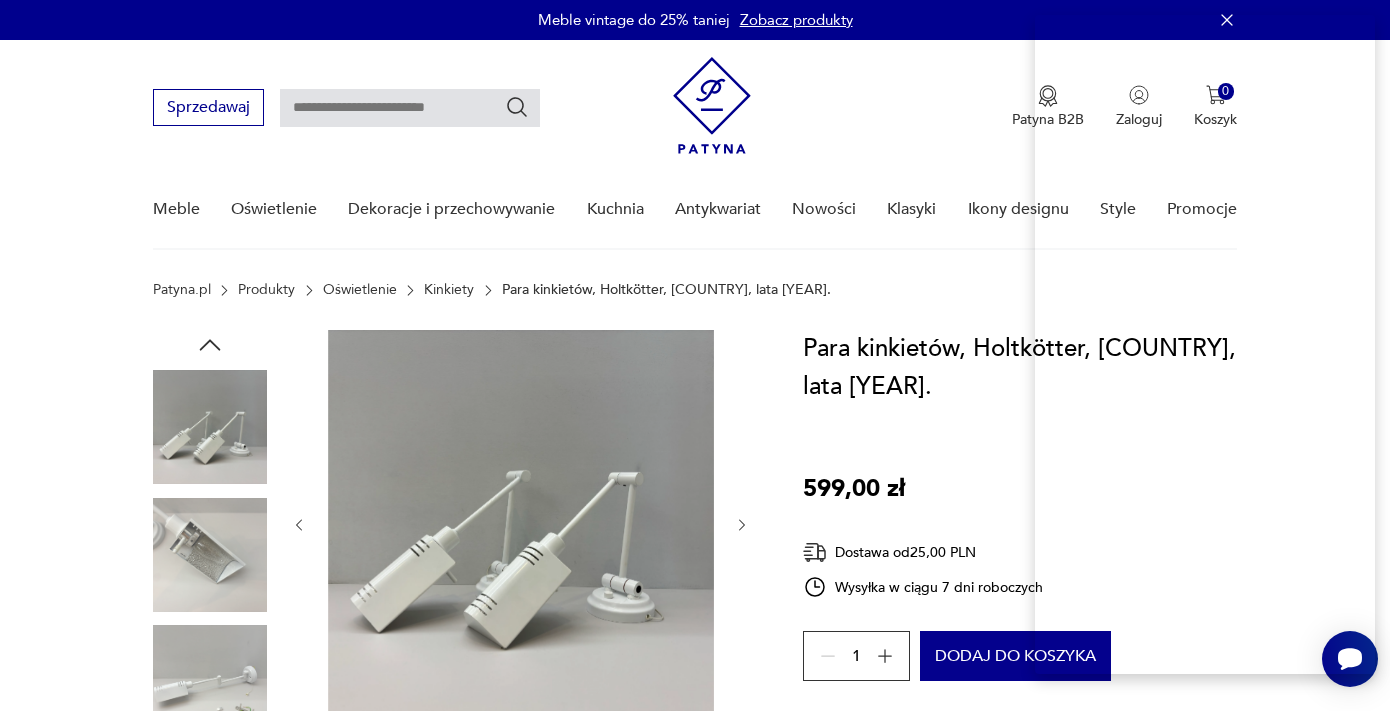 click 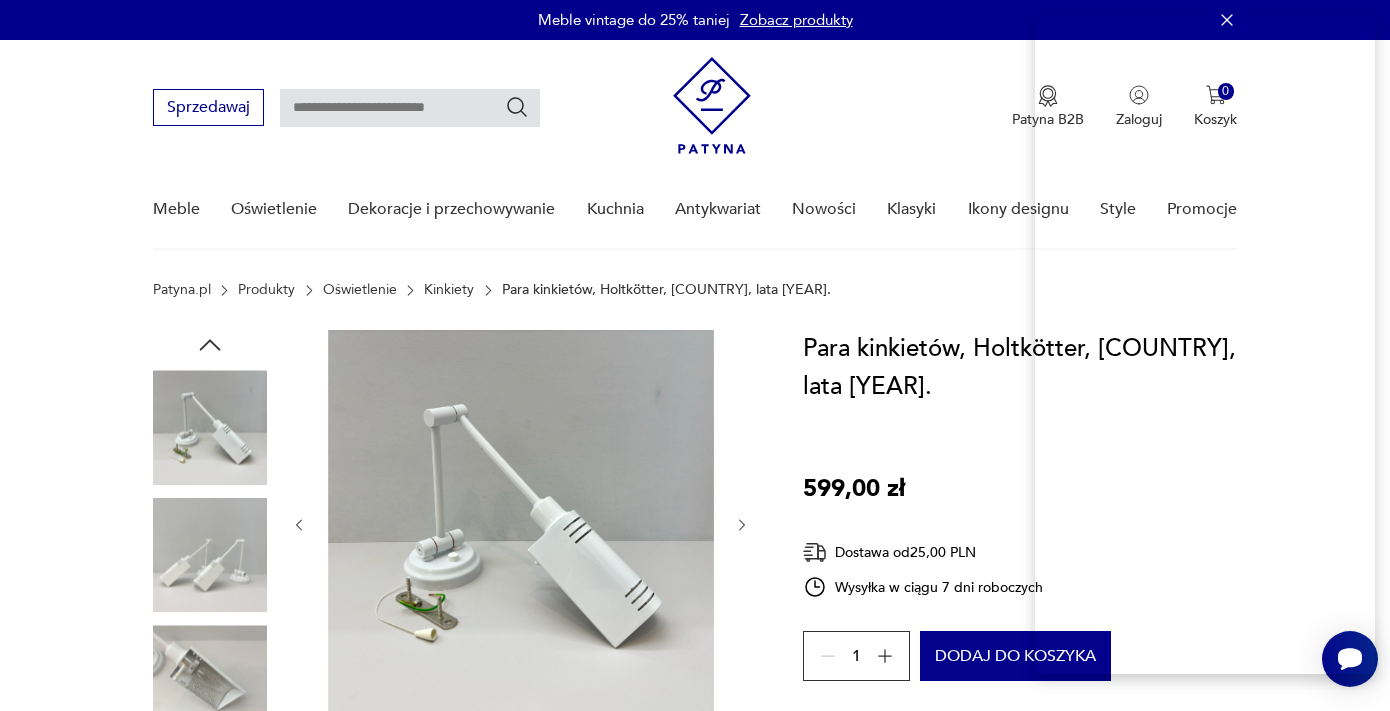 click at bounding box center (67, 4047) 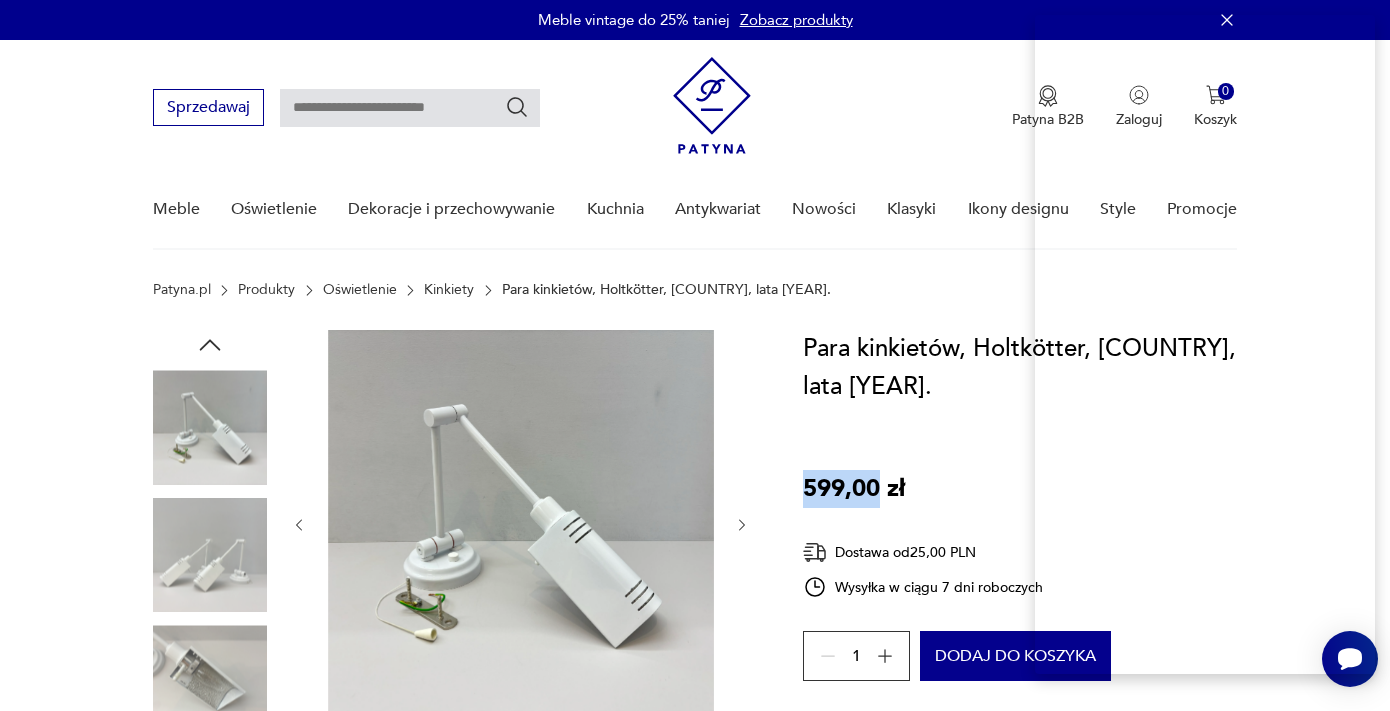 click on "Cenimy prywatność użytkowników Używamy plików cookie, aby poprawić jakość przeglądania, wyświetlać reklamy lub treści dostosowane do indywidualnych potrzeb użytkowników oraz analizować ruch na stronie. Kliknięcie przycisku „Akceptuj wszystkie” oznacza zgodę na wykorzystywanie przez nas plików cookie. Ustawienia    Akceptuję wszystkie Dostosuj preferencje dotyczące zgody   Używamy plików cookie, aby pomóc użytkownikom w sprawnej nawigacji i wykonywaniu określonych funkcji. Szczegółowe informacje na temat wszystkich plików cookie odpowiadających poszczególnym kategoriom zgody znajdują się poniżej. Pliki cookie sklasyfikowane jako „niezbędne” są przechowywane w przeglądarce użytkownika, ponieważ są niezbędne do włączenia podstawowych funkcji witryny....  Pokaż więcej Niezbędne Zawsze aktywne Plik cookie connect.sid Czas trwania 10 godzin Opis This cookie is used for authentication and for secure log-in. It registers the log-in information.  Plik cookie Opis" at bounding box center [695, 1990] 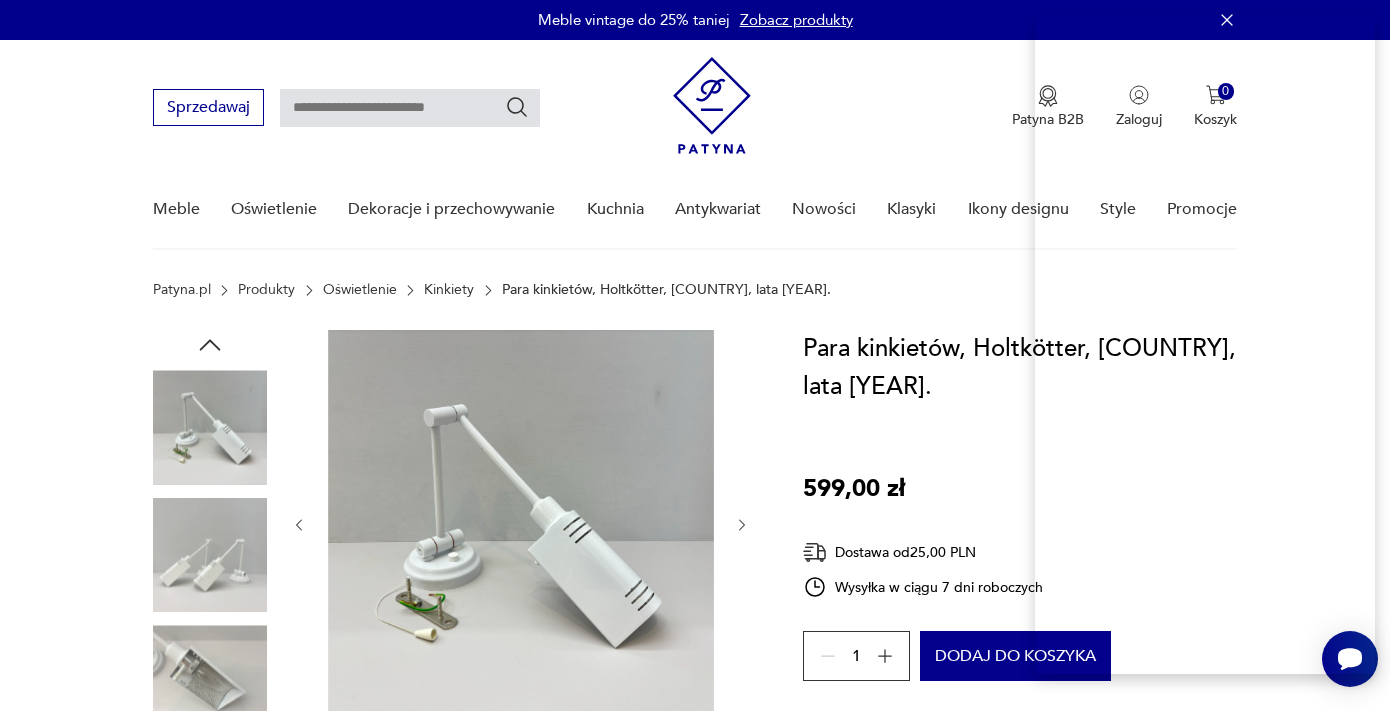 click on "Dostawca" at bounding box center [804, 1198] 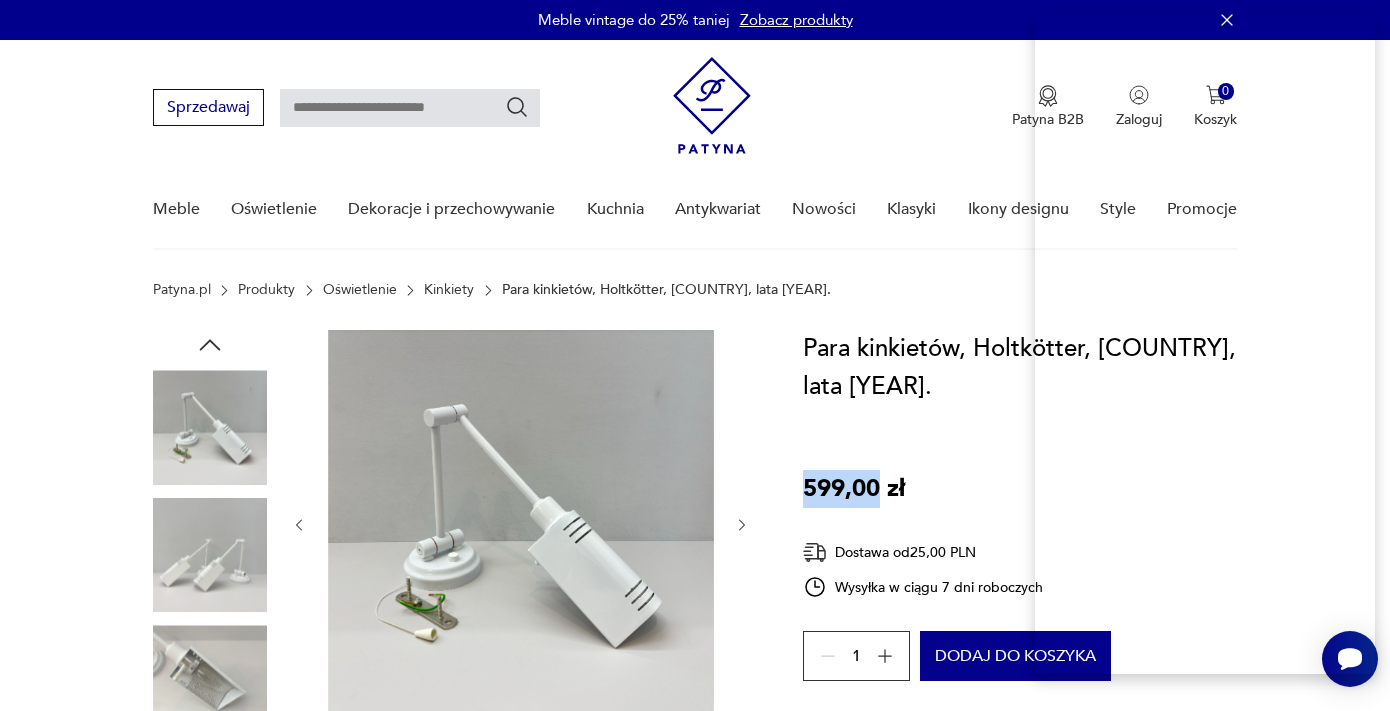 click on "Cenimy prywatność użytkowników Używamy plików cookie, aby poprawić jakość przeglądania, wyświetlać reklamy lub treści dostosowane do indywidualnych potrzeb użytkowników oraz analizować ruch na stronie. Kliknięcie przycisku „Akceptuj wszystkie” oznacza zgodę na wykorzystywanie przez nas plików cookie. Ustawienia    Akceptuję wszystkie Dostosuj preferencje dotyczące zgody   Używamy plików cookie, aby pomóc użytkownikom w sprawnej nawigacji i wykonywaniu określonych funkcji. Szczegółowe informacje na temat wszystkich plików cookie odpowiadających poszczególnym kategoriom zgody znajdują się poniżej. Pliki cookie sklasyfikowane jako „niezbędne” są przechowywane w przeglądarce użytkownika, ponieważ są niezbędne do włączenia podstawowych funkcji witryny....  Pokaż więcej Niezbędne Zawsze aktywne Plik cookie connect.sid Czas trwania 10 godzin Opis This cookie is used for authentication and for secure log-in. It registers the log-in information.  Plik cookie Opis" at bounding box center [695, 1990] 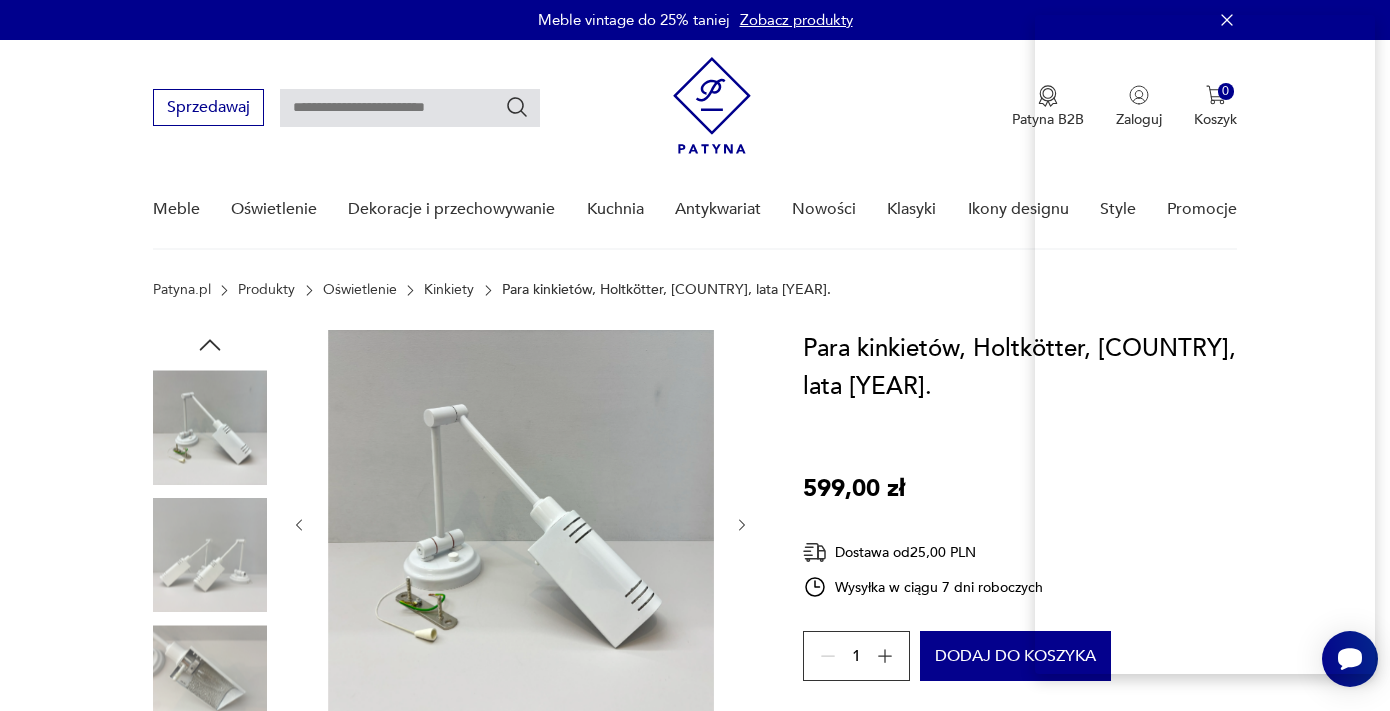 click on "Cena" at bounding box center [776, 1166] 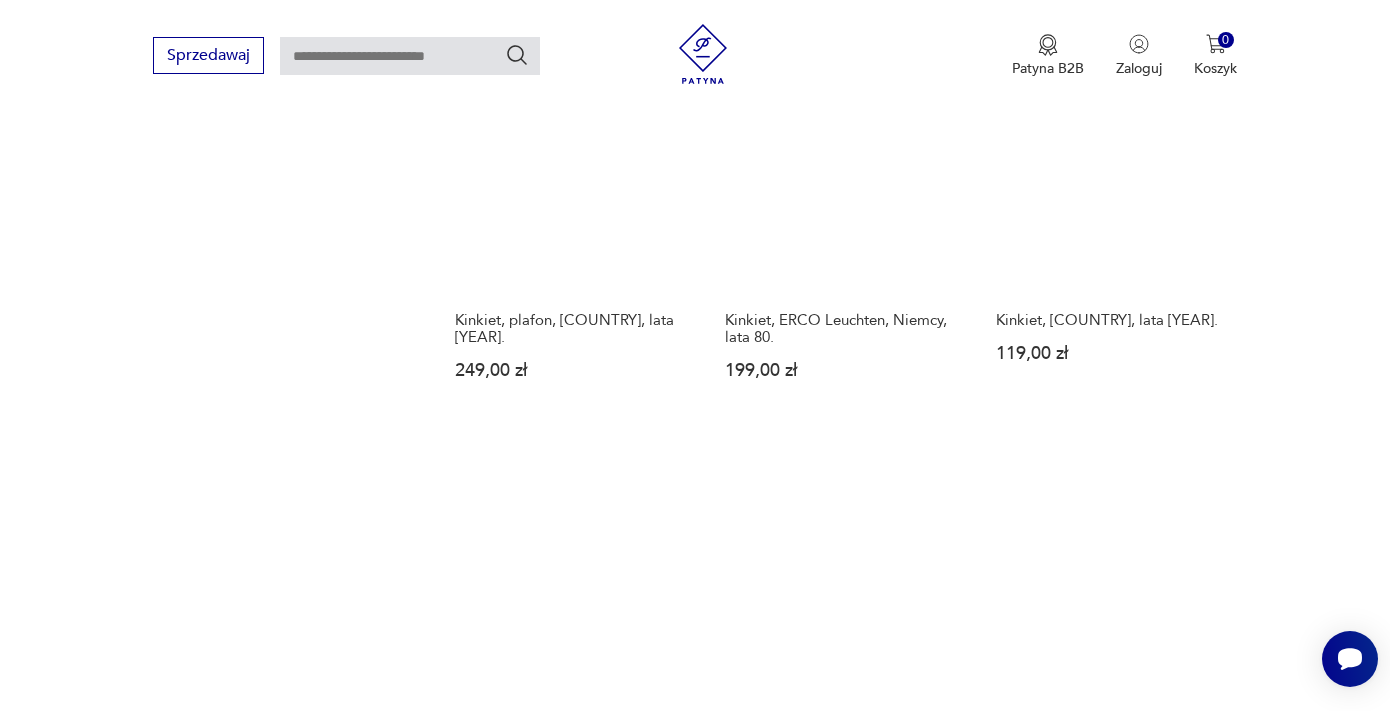 scroll, scrollTop: 2917, scrollLeft: 0, axis: vertical 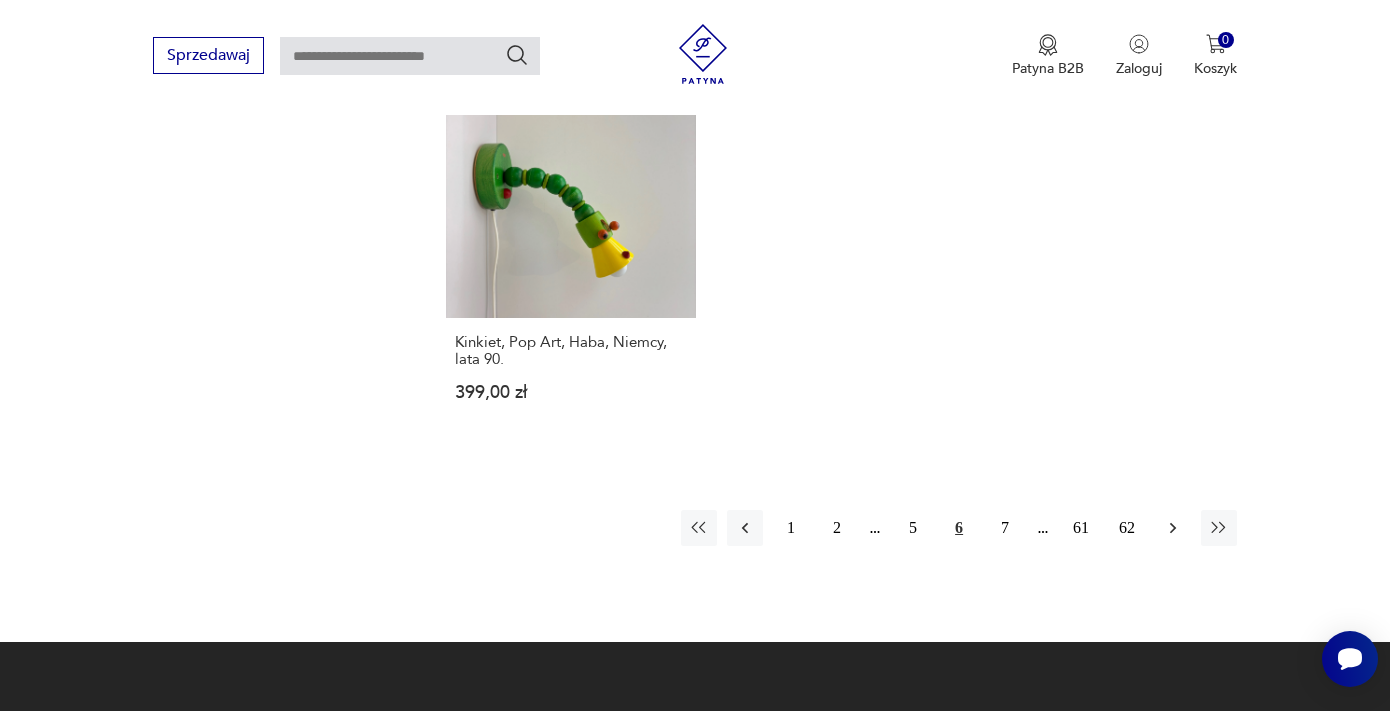 click at bounding box center [1173, 528] 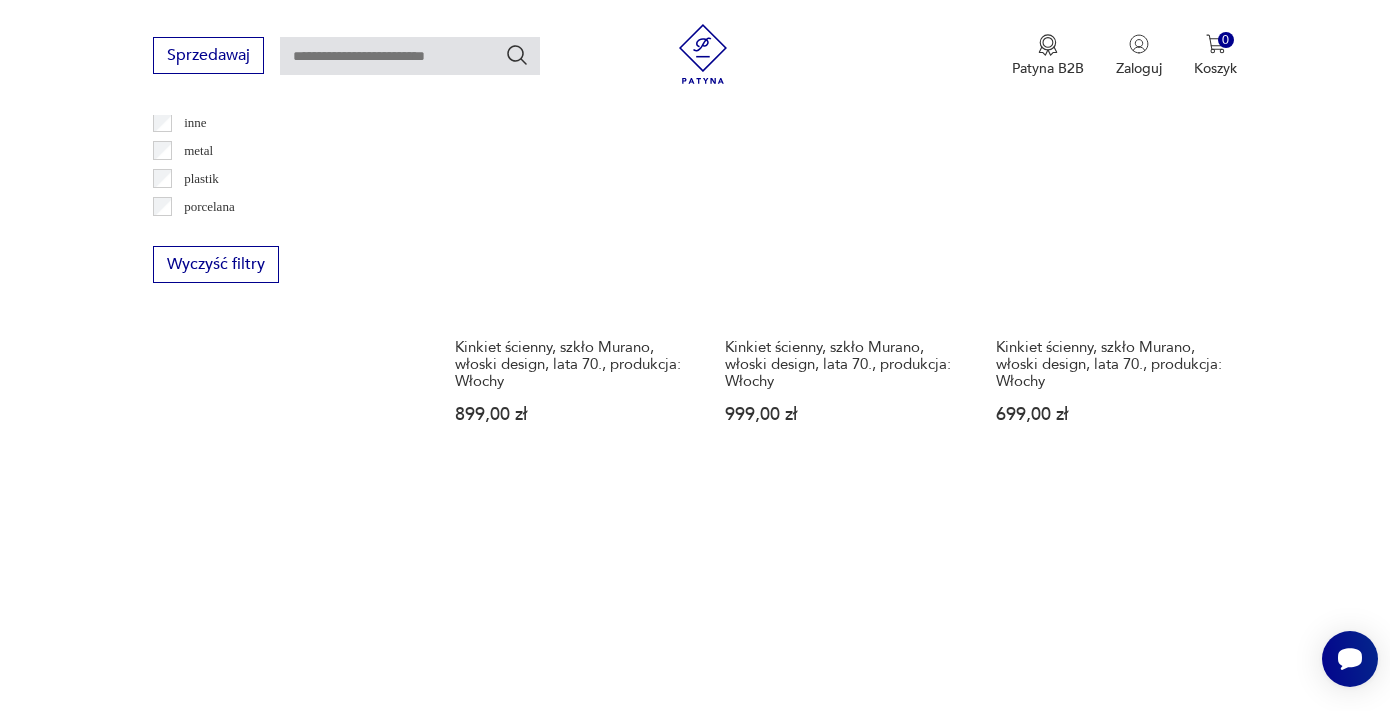 scroll, scrollTop: 2045, scrollLeft: 0, axis: vertical 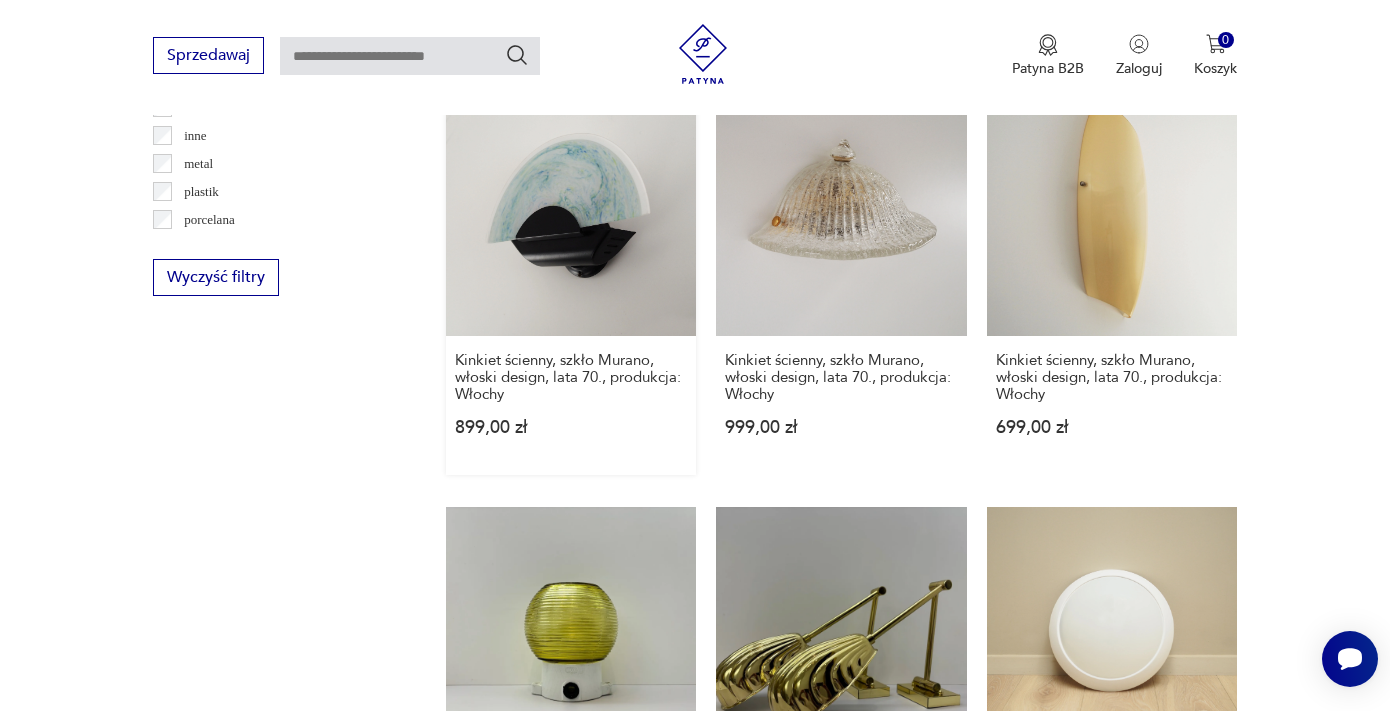 click on "Kinkiet ścienny, szkło Murano, włoski design, lata 70., produkcja: Włochy 899,00 zł" at bounding box center [571, 279] 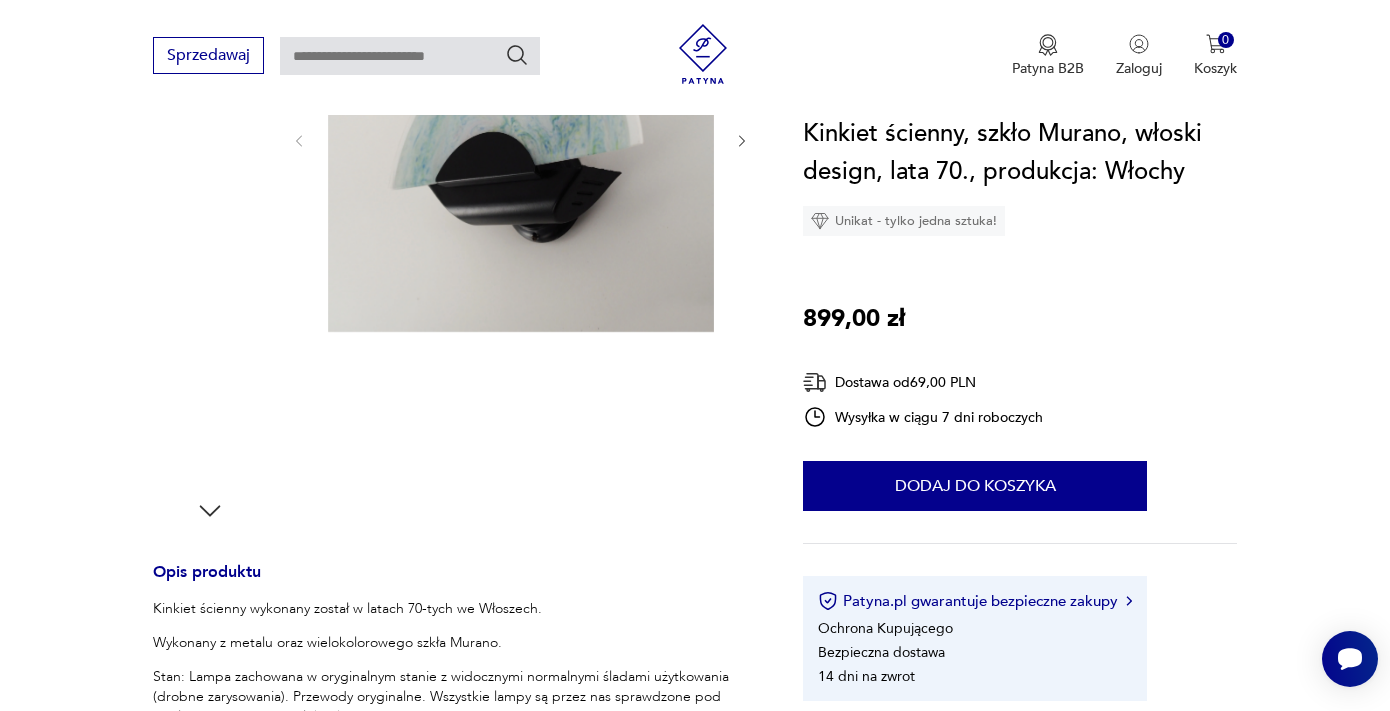 scroll, scrollTop: 154, scrollLeft: 0, axis: vertical 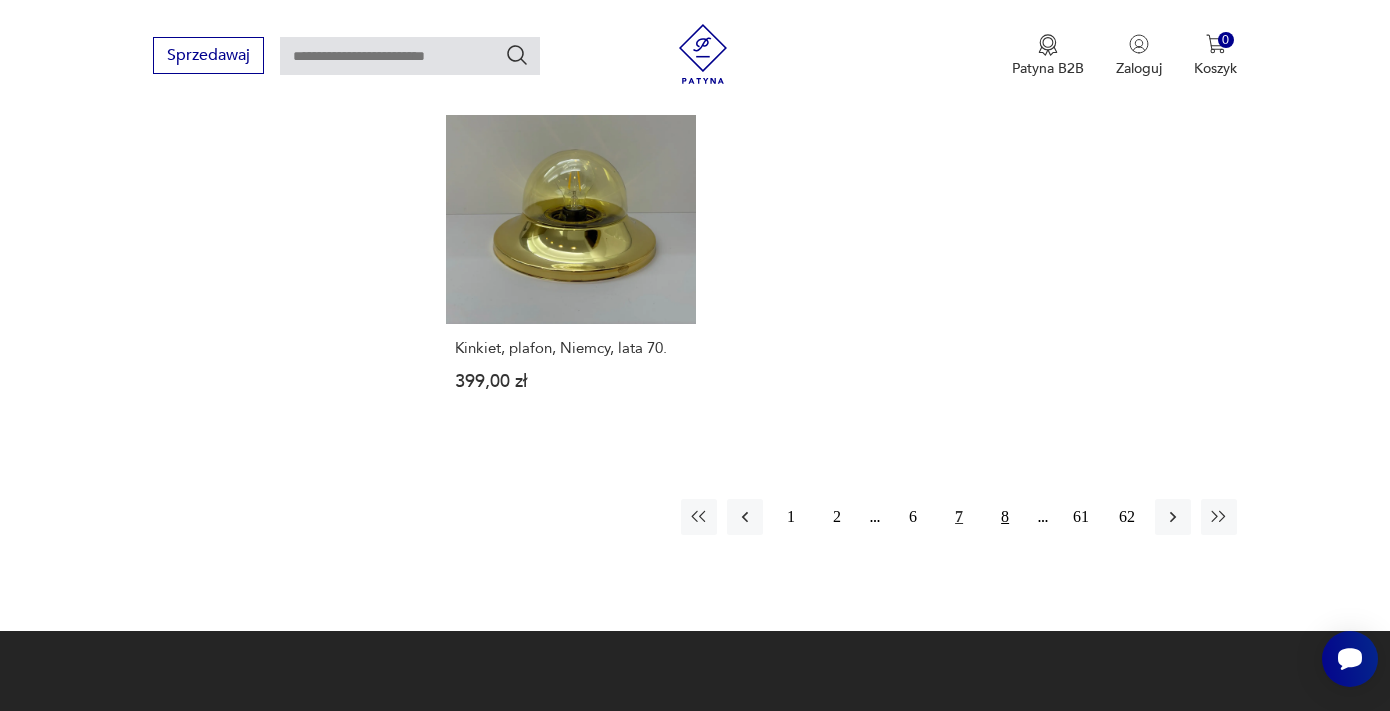 click on "1 2 6 7 8 61 62" at bounding box center [959, 517] 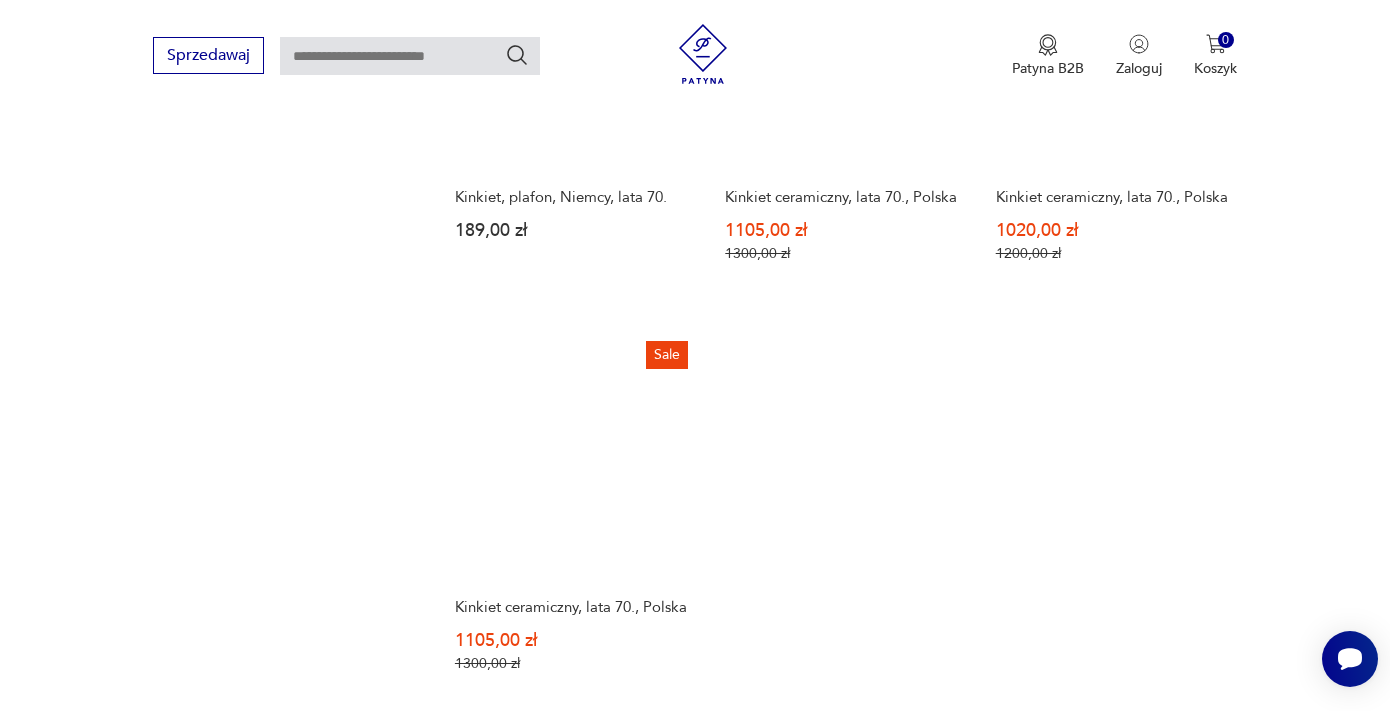 scroll, scrollTop: 2921, scrollLeft: 0, axis: vertical 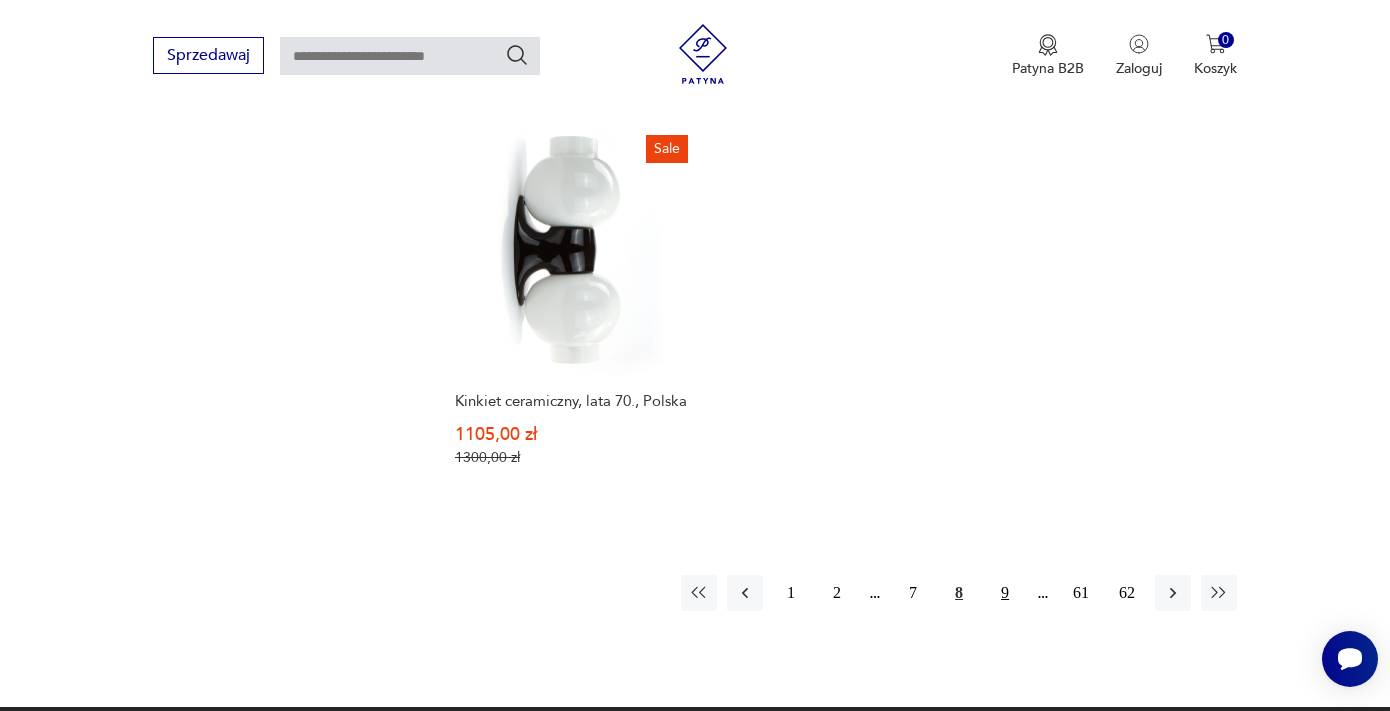 click on "9" at bounding box center [1005, 593] 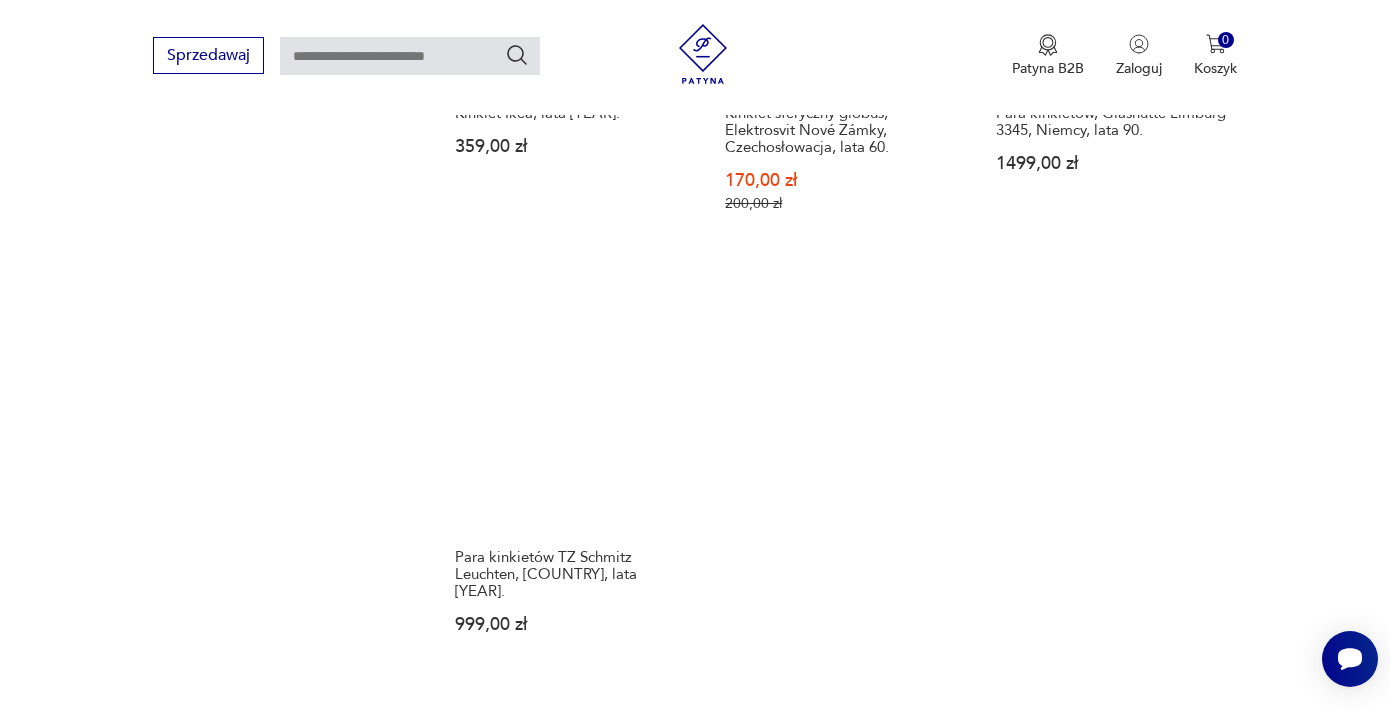 scroll, scrollTop: 2938, scrollLeft: 0, axis: vertical 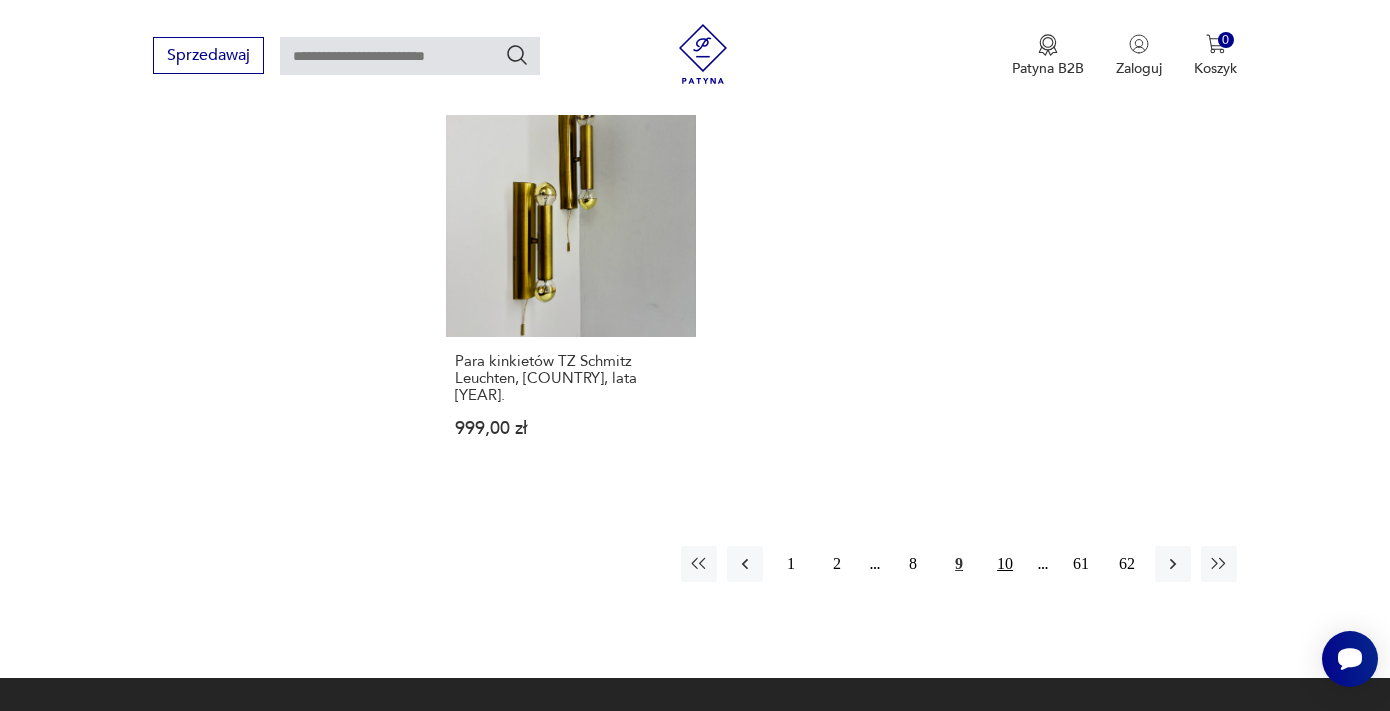 click on "10" at bounding box center [1005, 564] 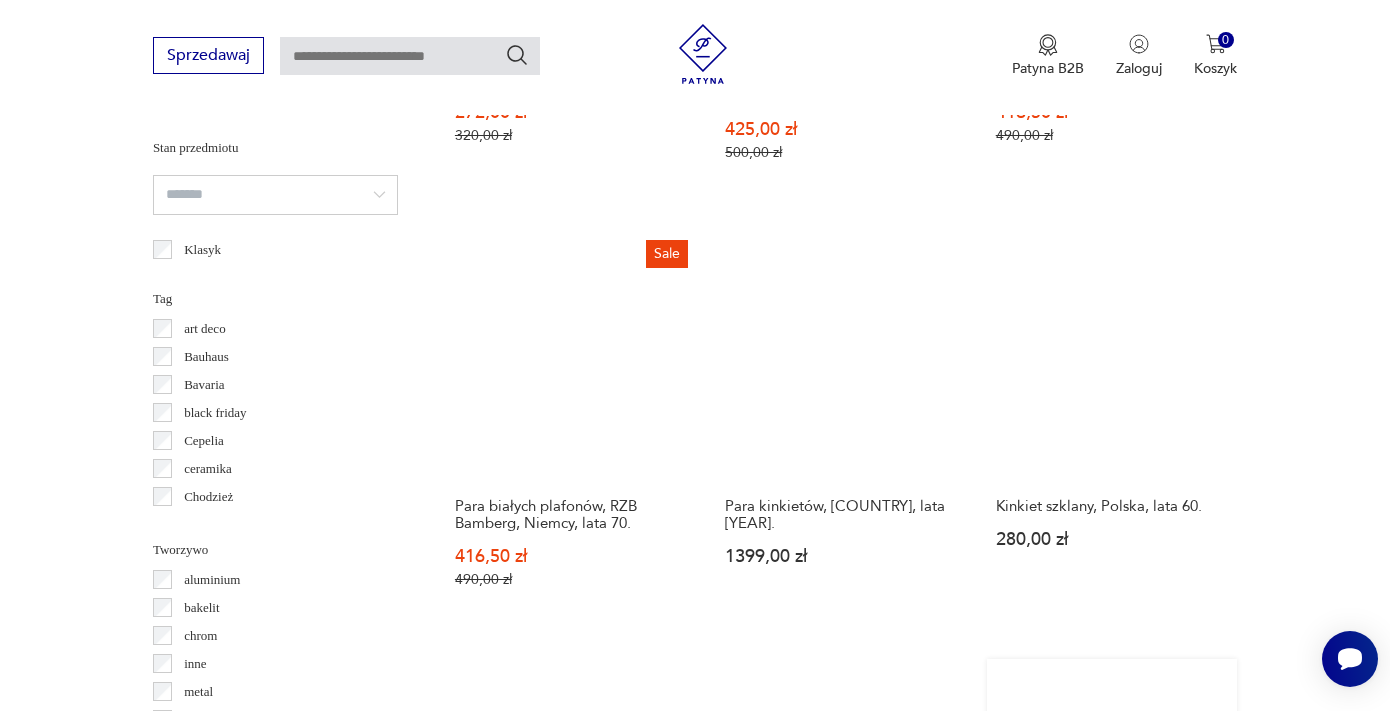 scroll, scrollTop: 1414, scrollLeft: 0, axis: vertical 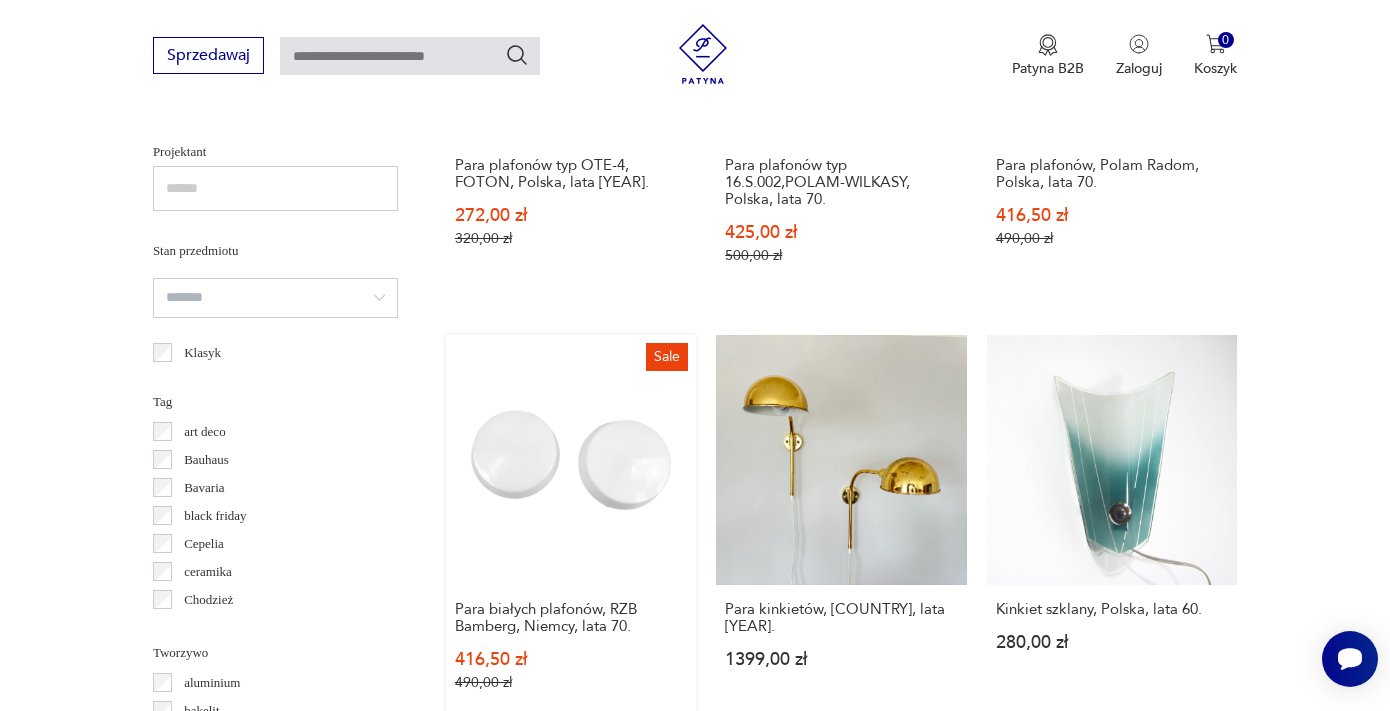 click on "Sale Para białych plafonów, RZB Bamberg, [COUNTRY], lata [YEAR] [PRICE]" at bounding box center [571, 532] 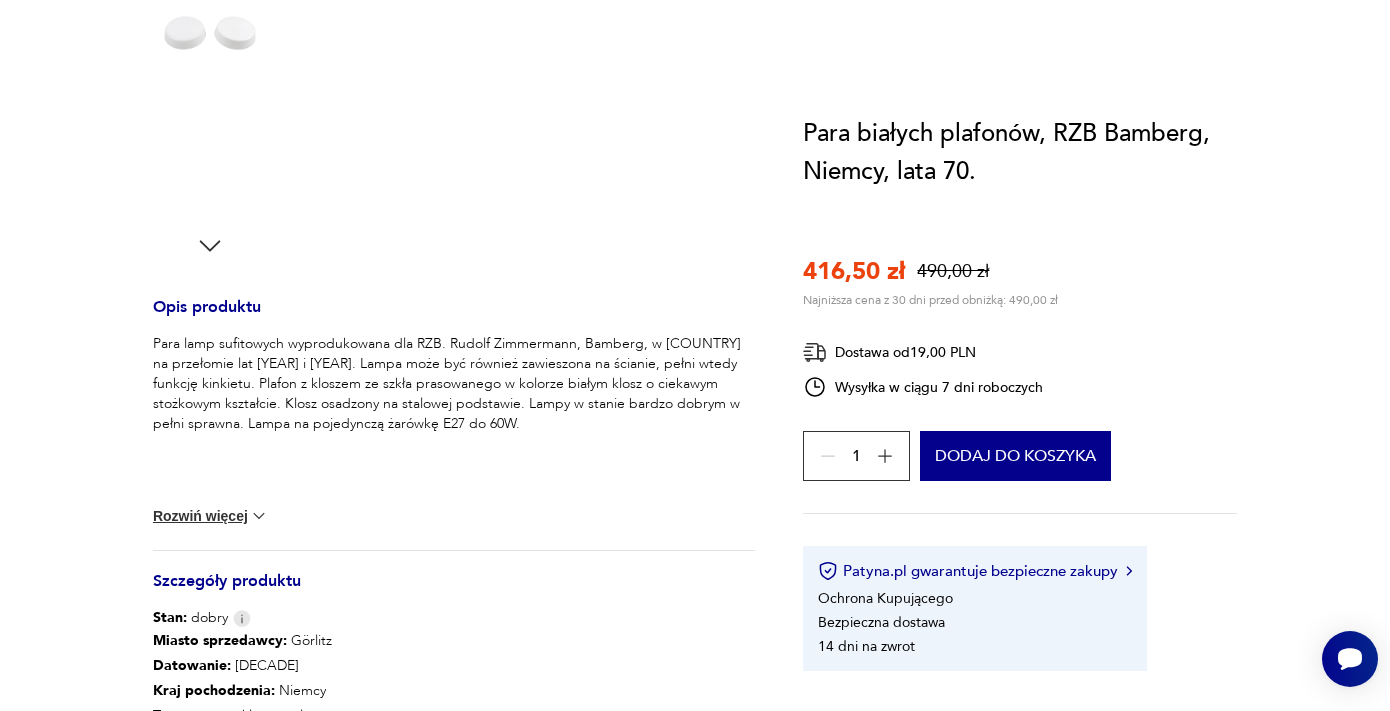scroll, scrollTop: 0, scrollLeft: 0, axis: both 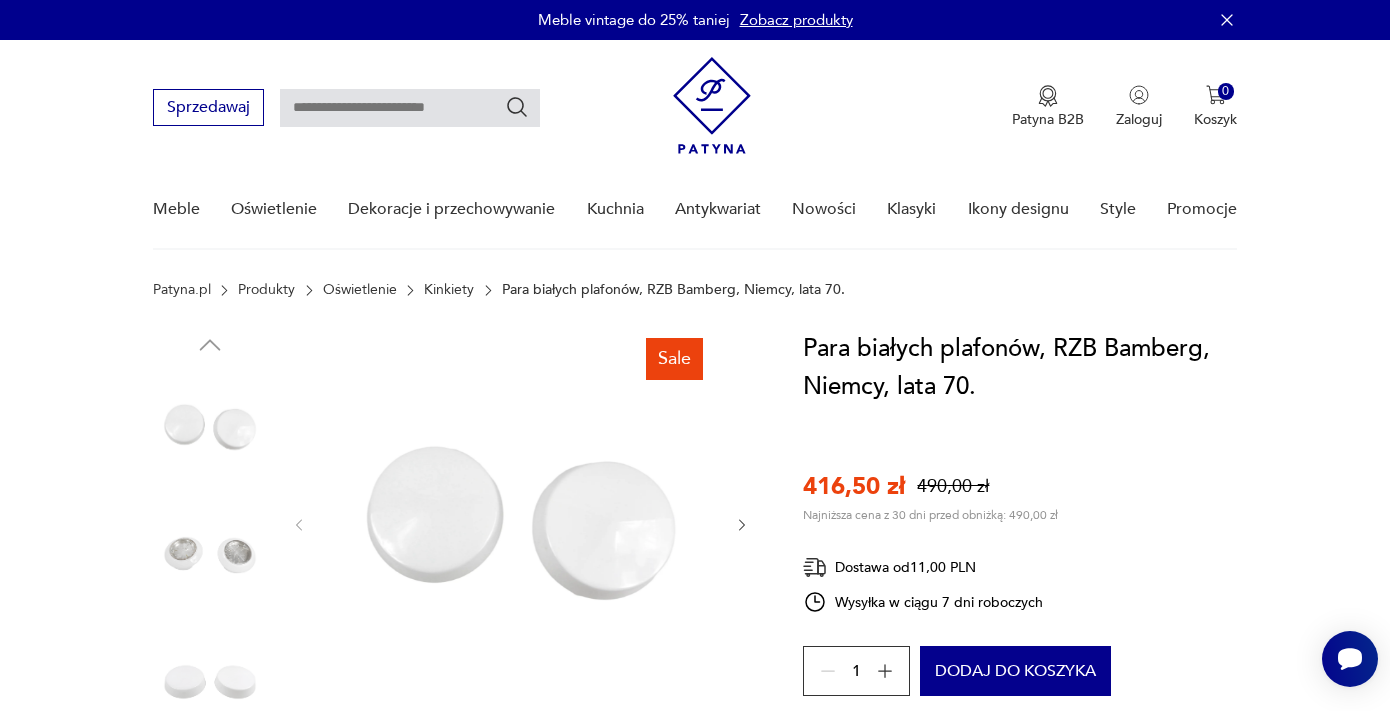click at bounding box center [210, 555] 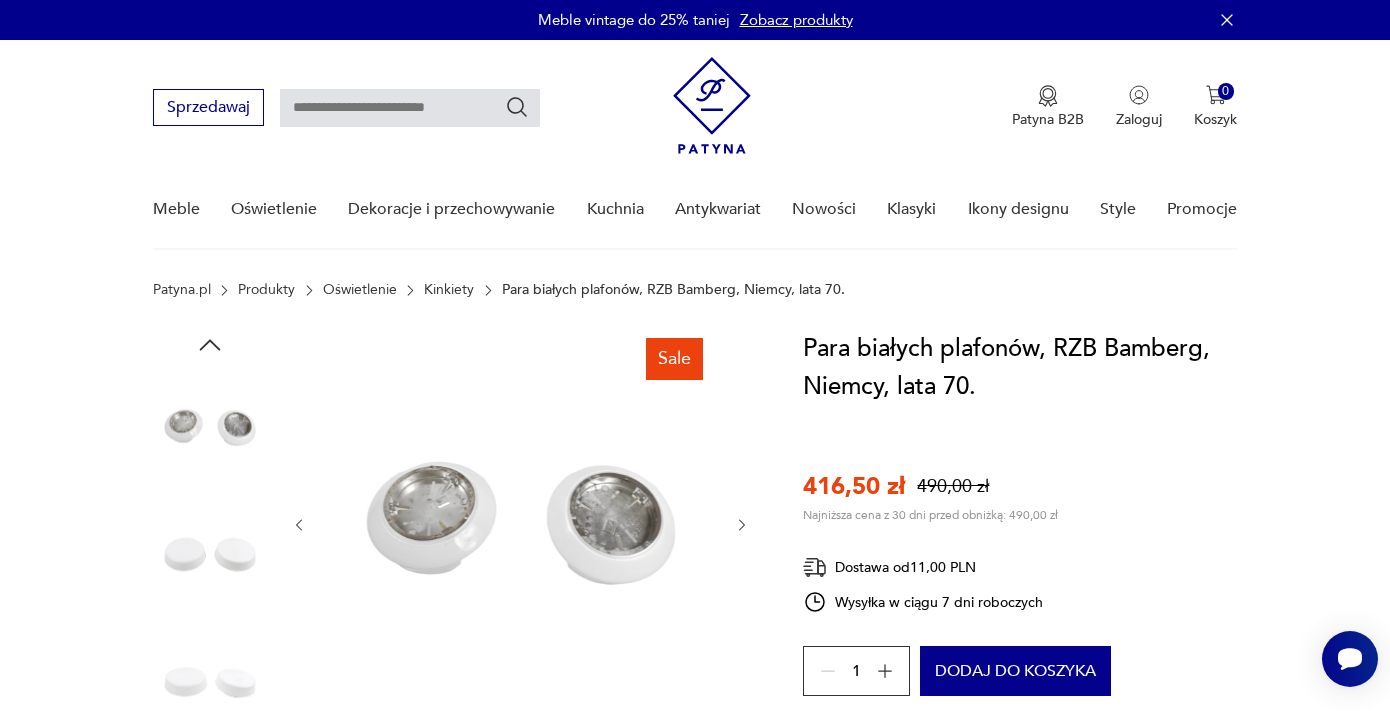 click at bounding box center (210, 555) 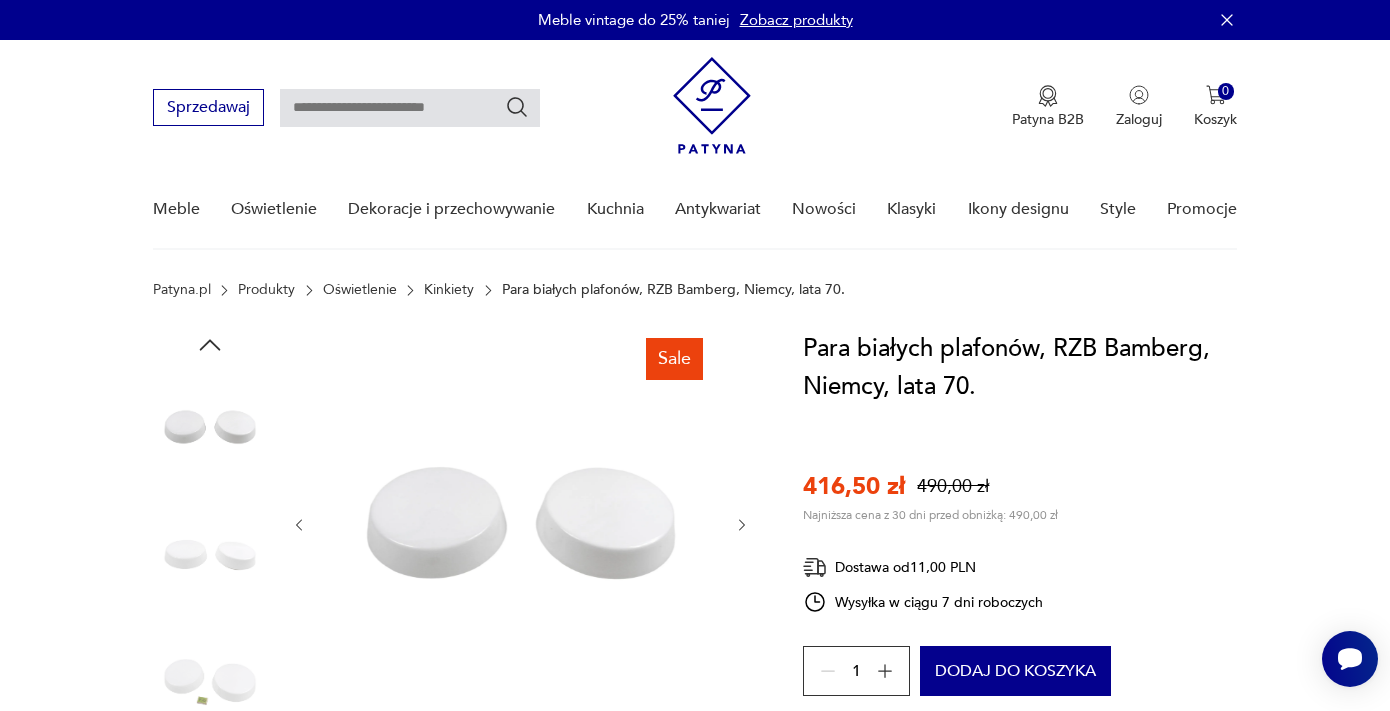 click at bounding box center [210, 682] 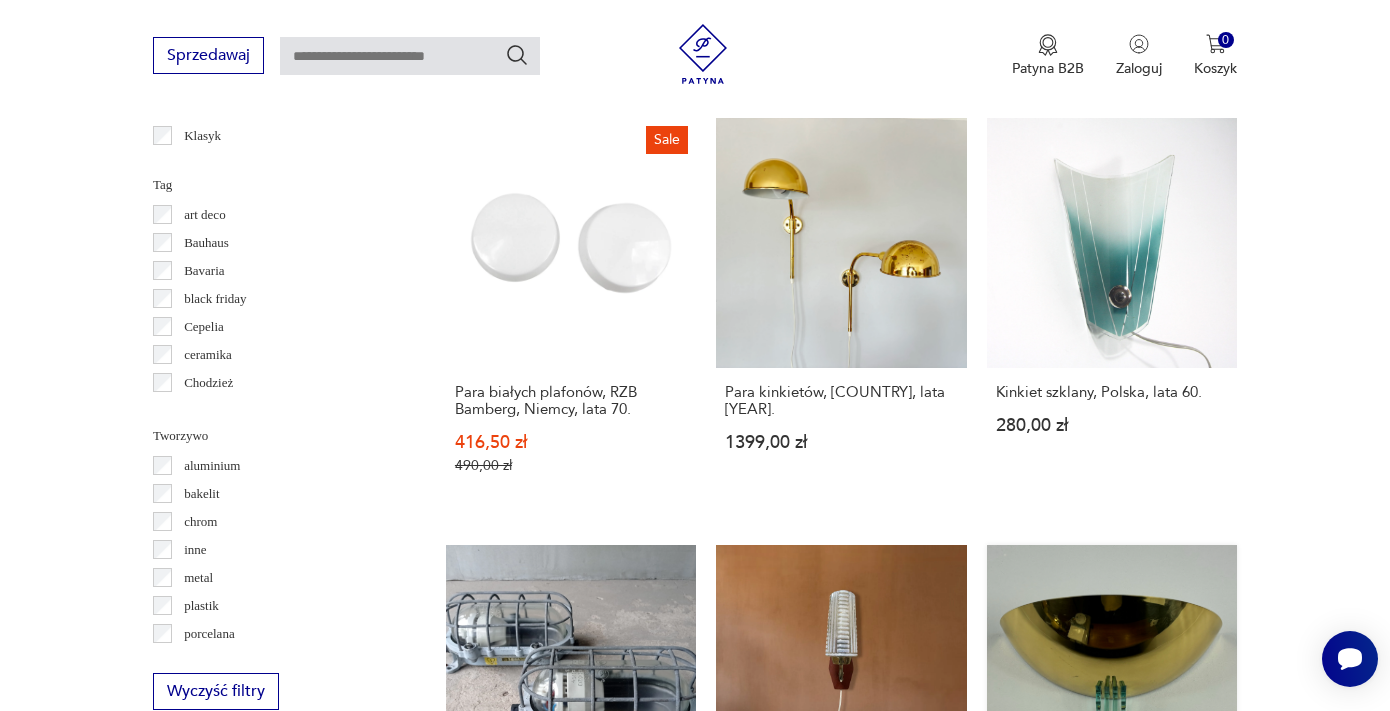 scroll, scrollTop: 1528, scrollLeft: 0, axis: vertical 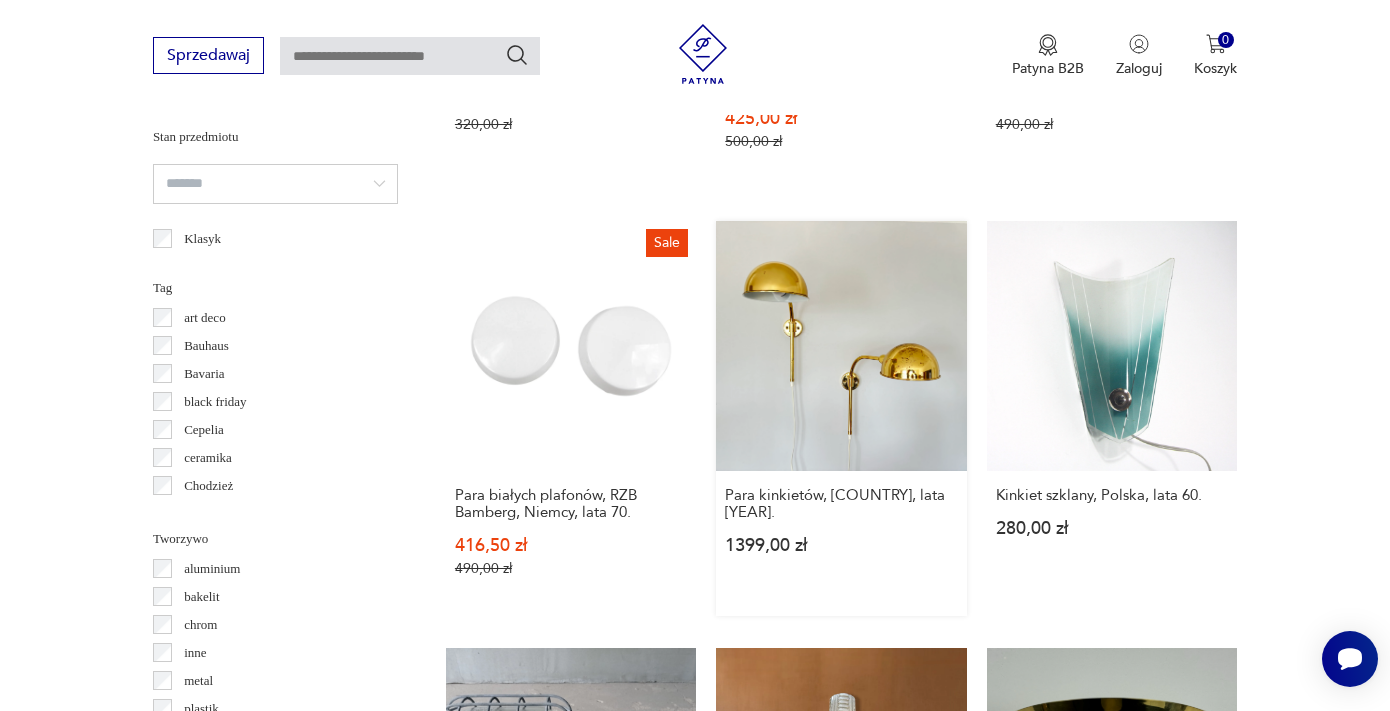 click on "Para kinkietów, [COUNTRY], lata [YEAR] [PRICE]" at bounding box center [841, 418] 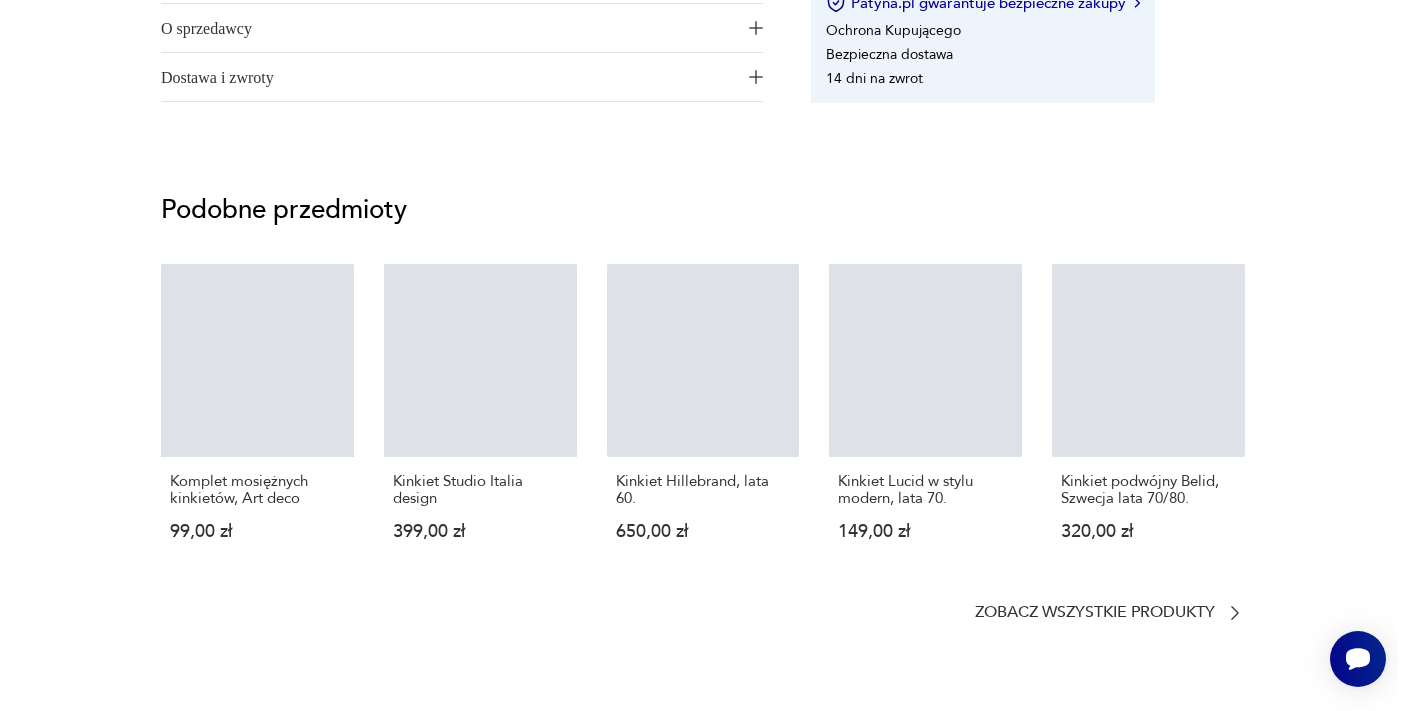 scroll, scrollTop: 0, scrollLeft: 0, axis: both 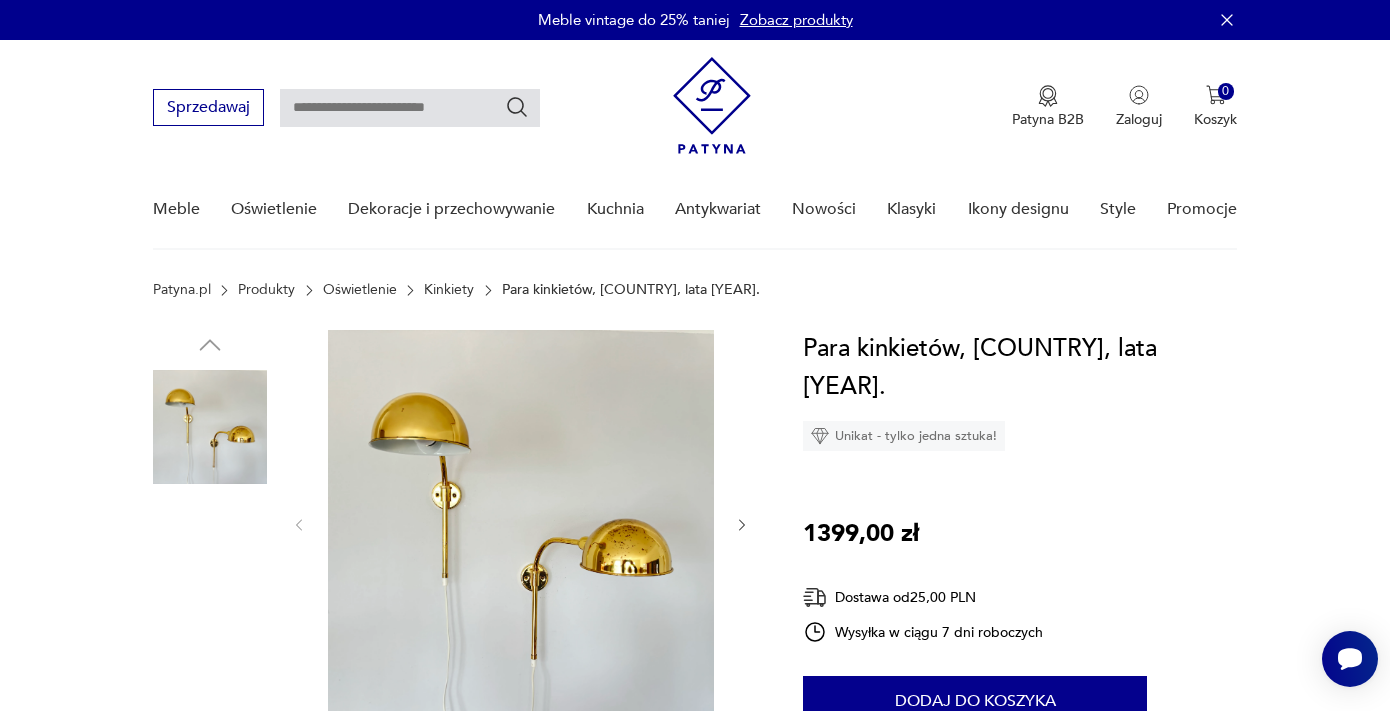 click at bounding box center [521, 523] 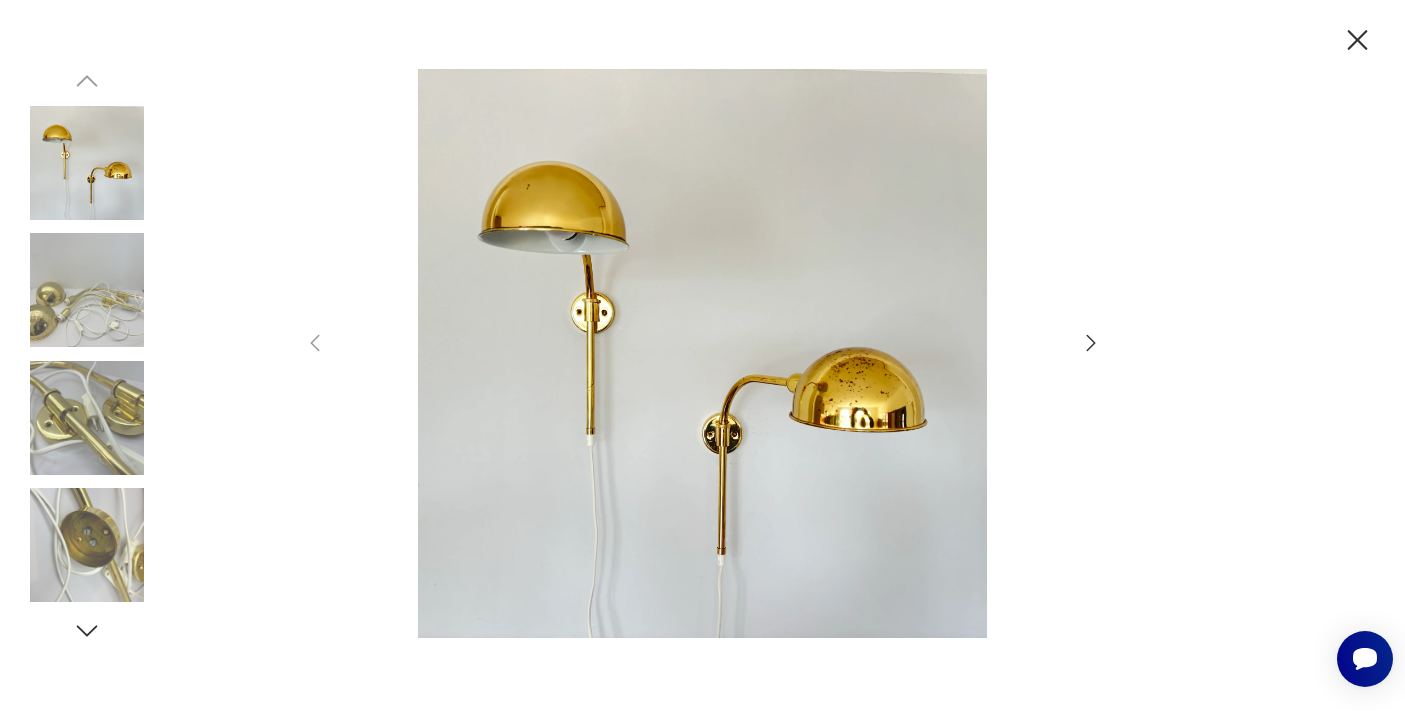 click at bounding box center (87, 290) 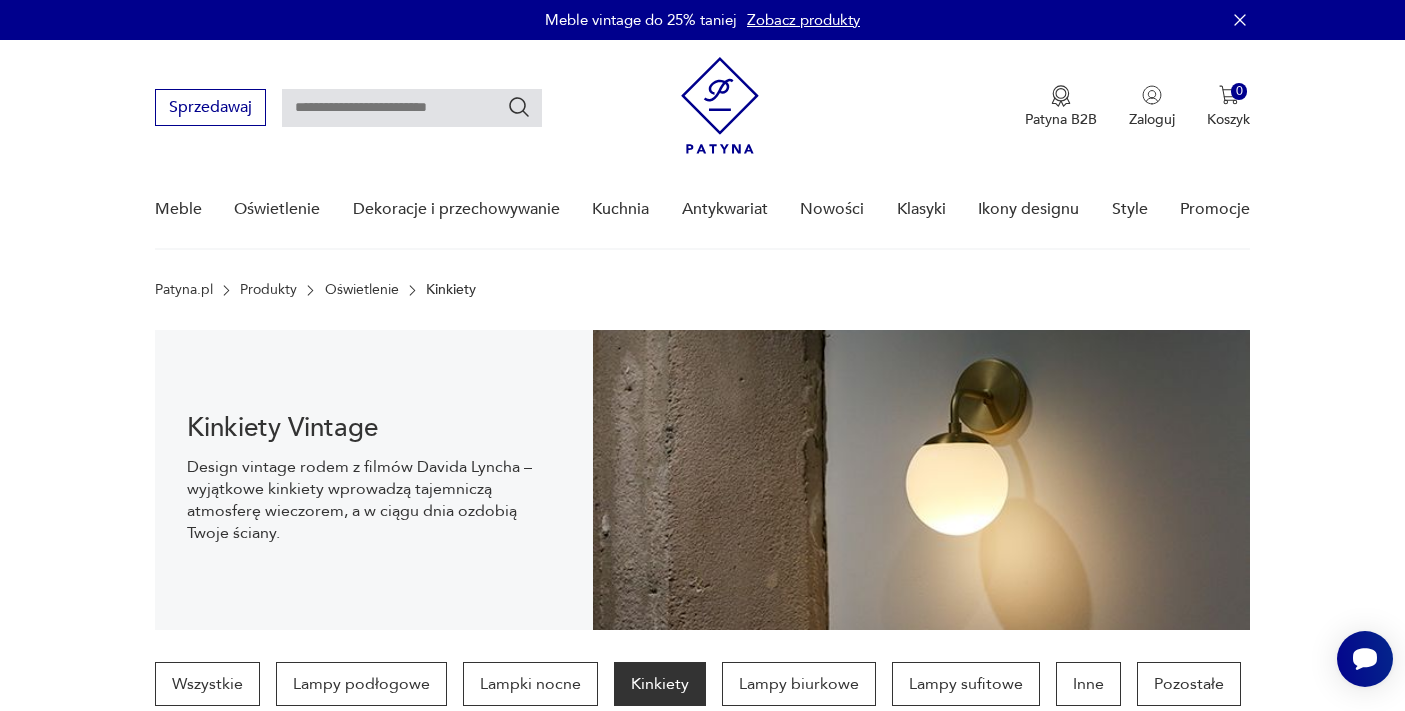 scroll, scrollTop: 1528, scrollLeft: 0, axis: vertical 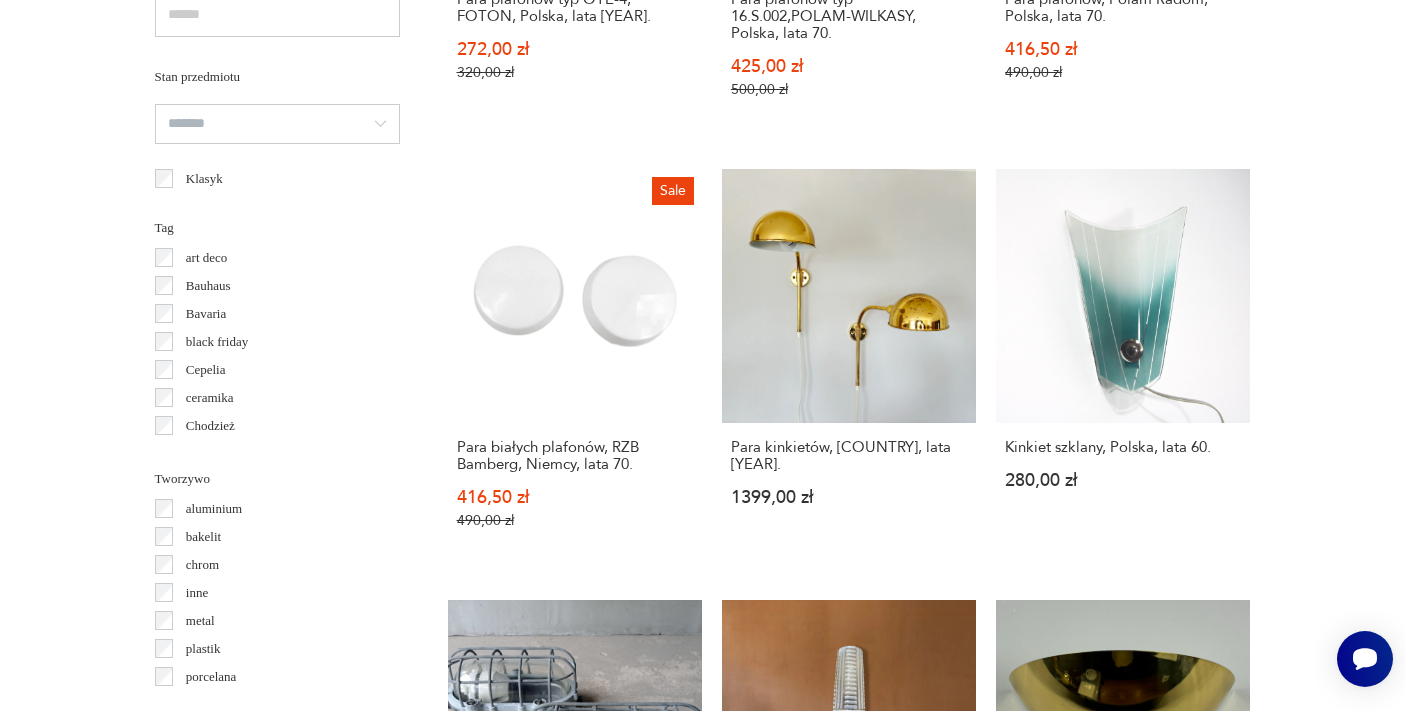click on "Filtruj produkty Cena MIN MAX **** OK Promocja Datowanie OK Kraj pochodzenia Niemcy  ( 181 ) Polska  ( 36 ) Dania  ( 26 ) Włochy  ( 16 ) Czechy  ( 15 ) Szwecja  ( 15 ) Belgia  ( 9 ) Austria  ( 6 ) Producent Projektant Stan przedmiotu Klasyk Tag art deco Bauhaus Bavaria black friday Cepelia ceramika Chodzież Ćmielów Tworzywo aluminium bakelit chrom inne metal plastik porcelana porcelit szkło Wyczyść filtry Znaleziono  990   produktów Filtruj Sortuj według daty dodania Sortuj według daty dodania Chromowane kinkiety firmy Keuco, Niemcy, lata 70. 225,00 zł Lampa nożycowa z lat 60./70. 874,47 zł Duński kinkiet tekowy, lata 60. 175,00 zł Sale Para plafonów typ OTE-4, FOTON, Polska, lata 80. 272,00 zł 320,00 zł Sale Para plafonów typ 16.S.002,POLAM-WILKASY, Polska, lata 70. 425,00 zł 500,00 zł Sale Para plafonów, Polam Radom, Polska, lata 70. 416,50 zł 490,00 zł Sale Para białych plafonów, RZB Bamberg, Niemcy, lata 70. 416,50 zł 490,00 zł Para kinkietów, Niemcy, lata 80. 1 2 9" at bounding box center [702, 636] 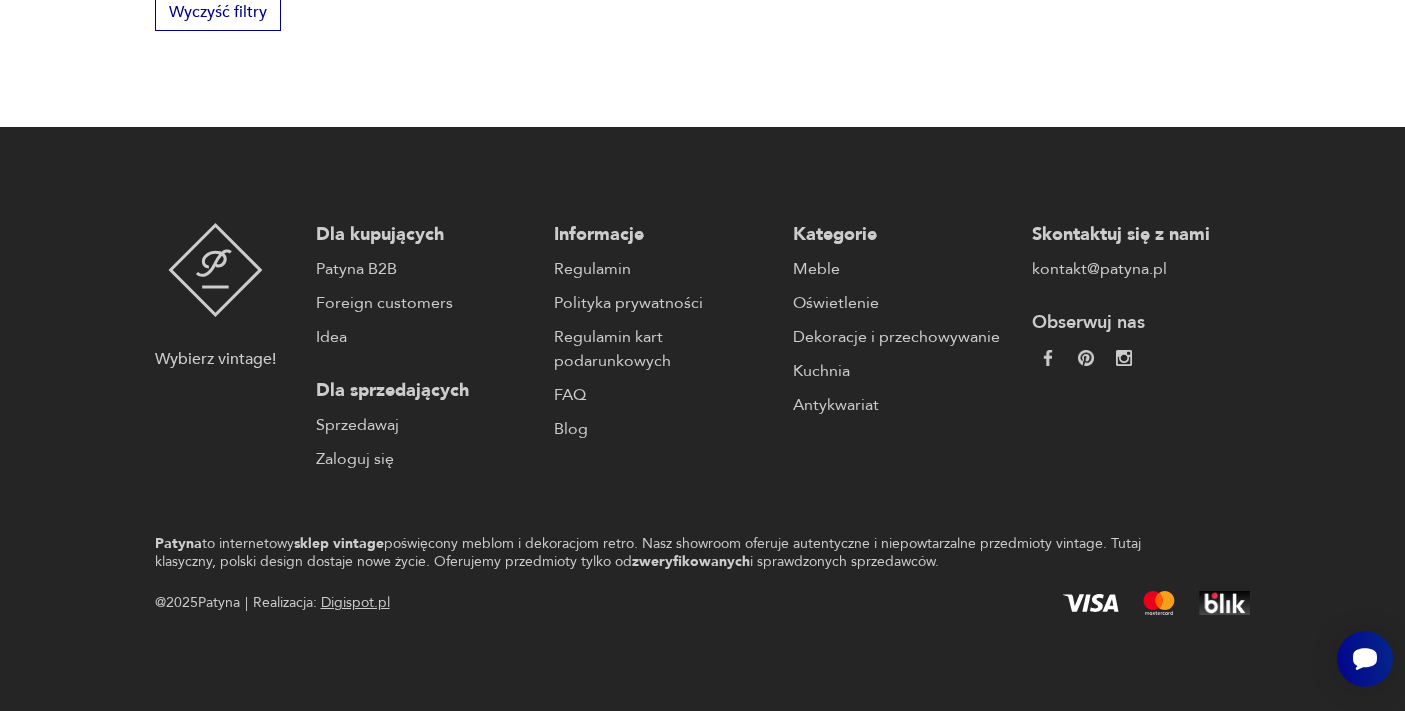 scroll, scrollTop: 2249, scrollLeft: 0, axis: vertical 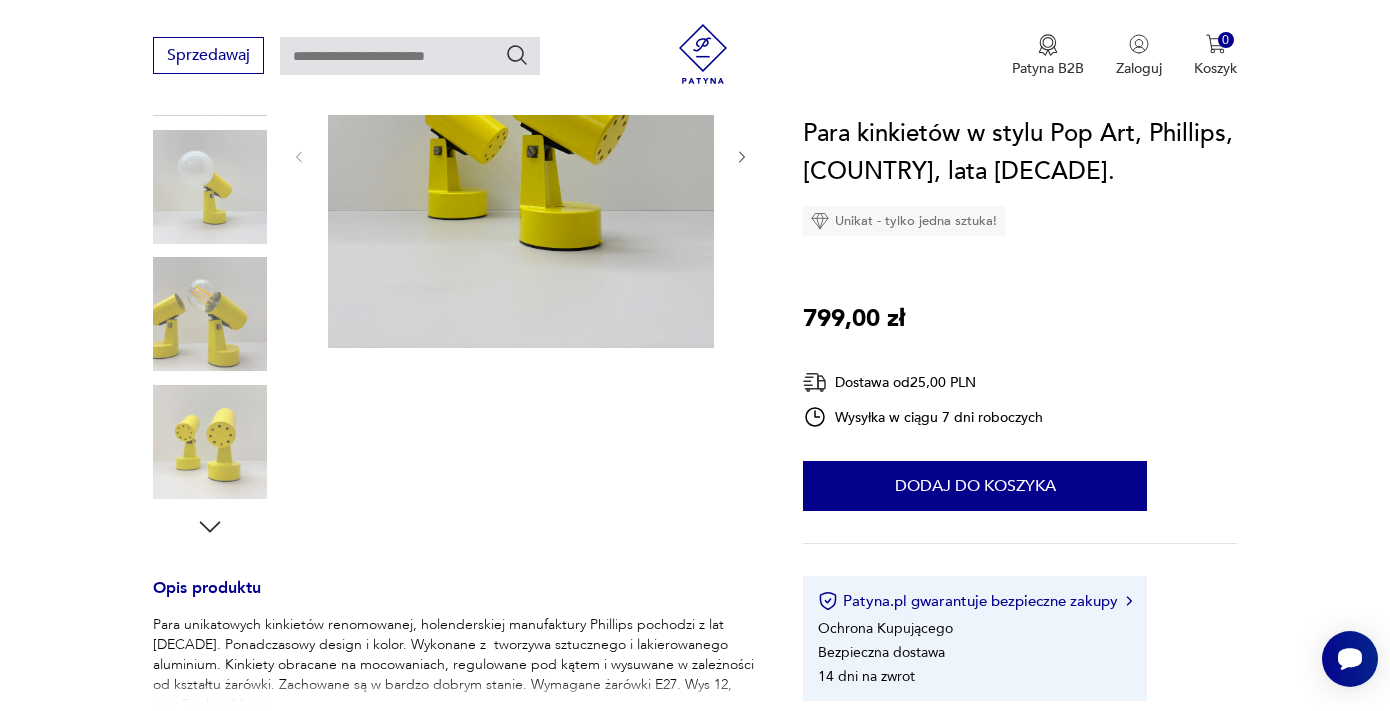 click 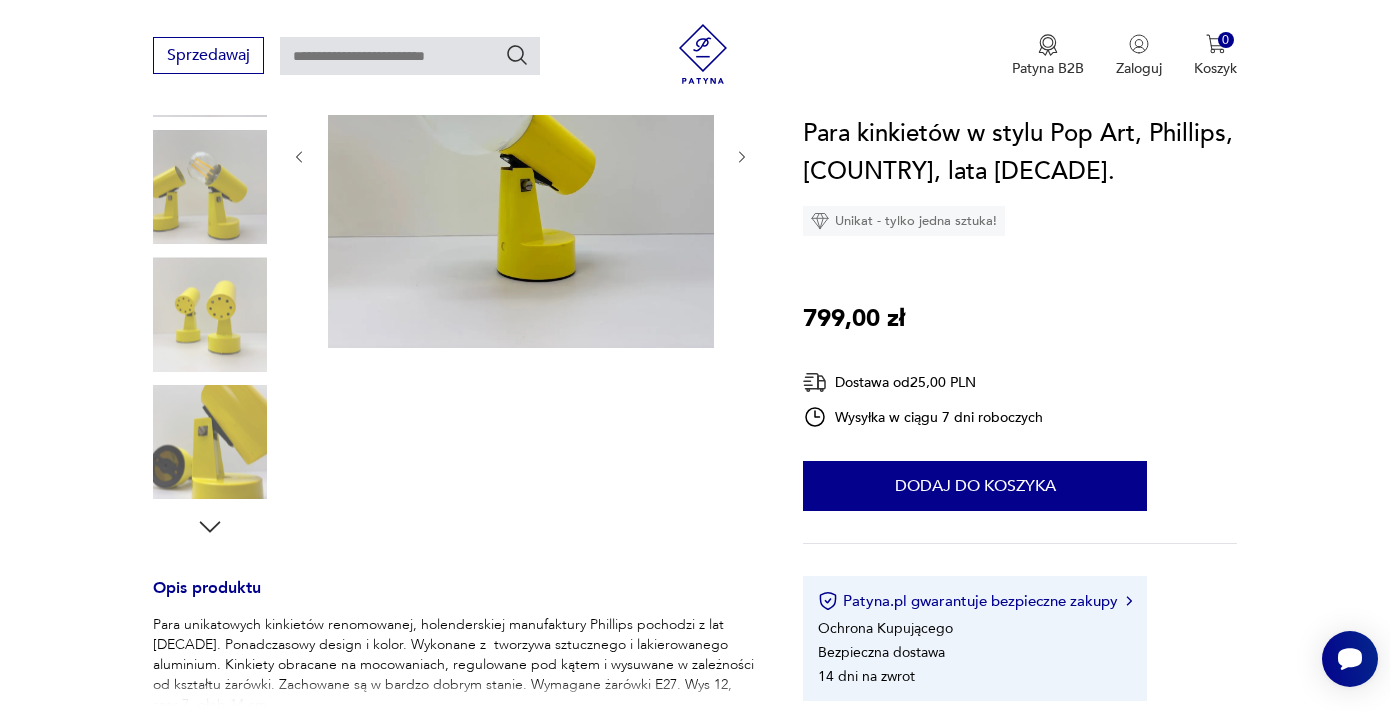 click 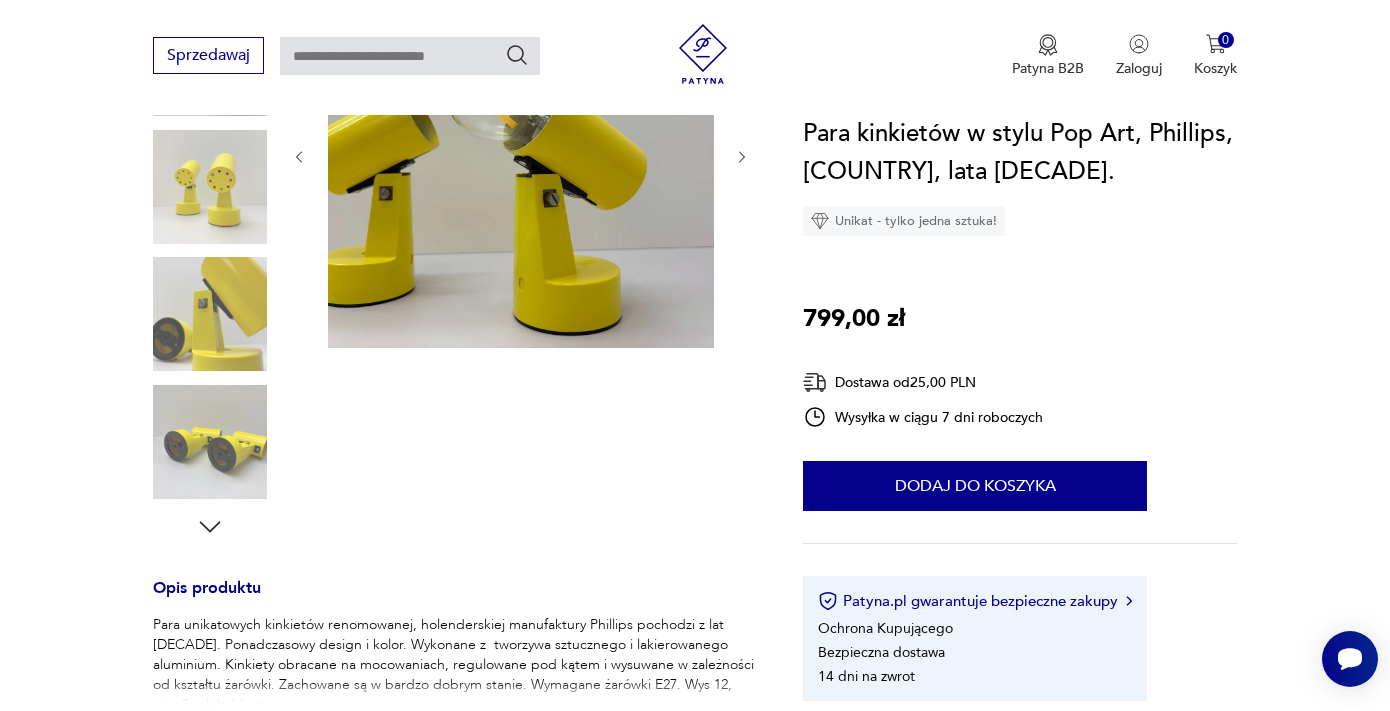 click 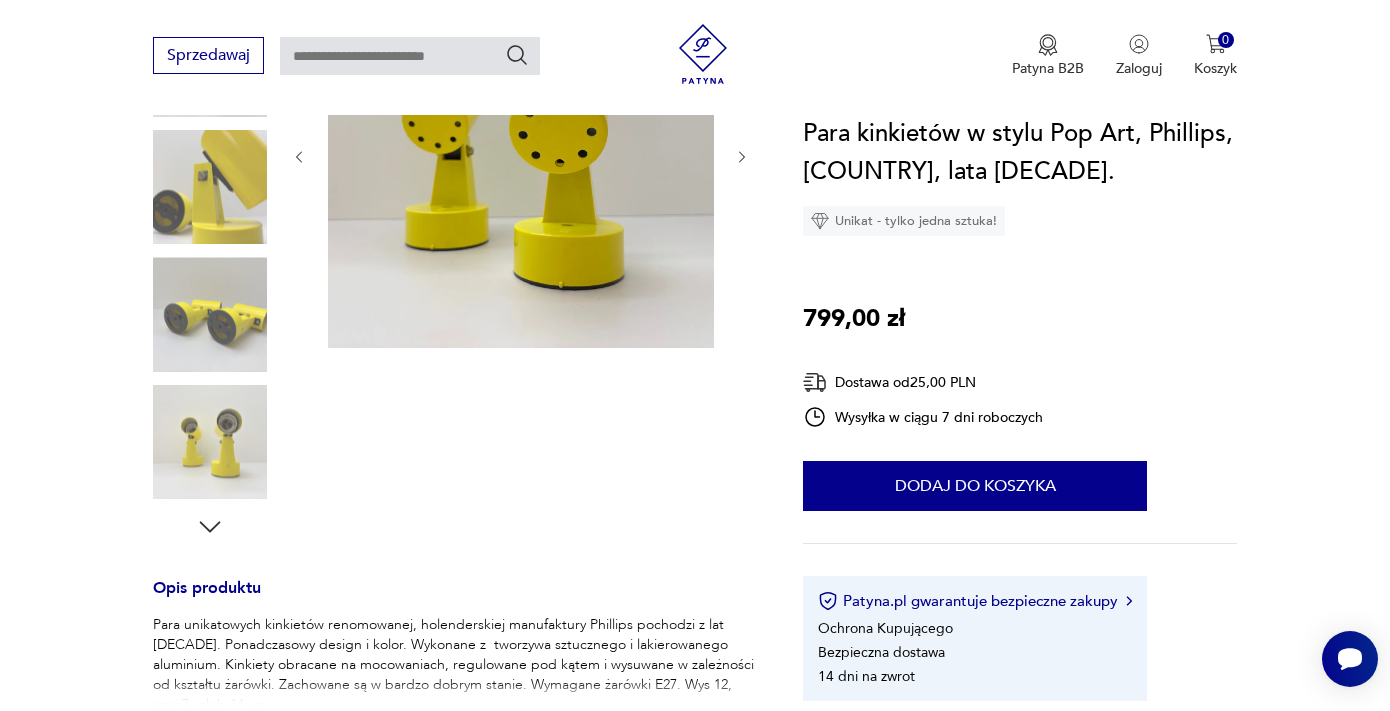 click 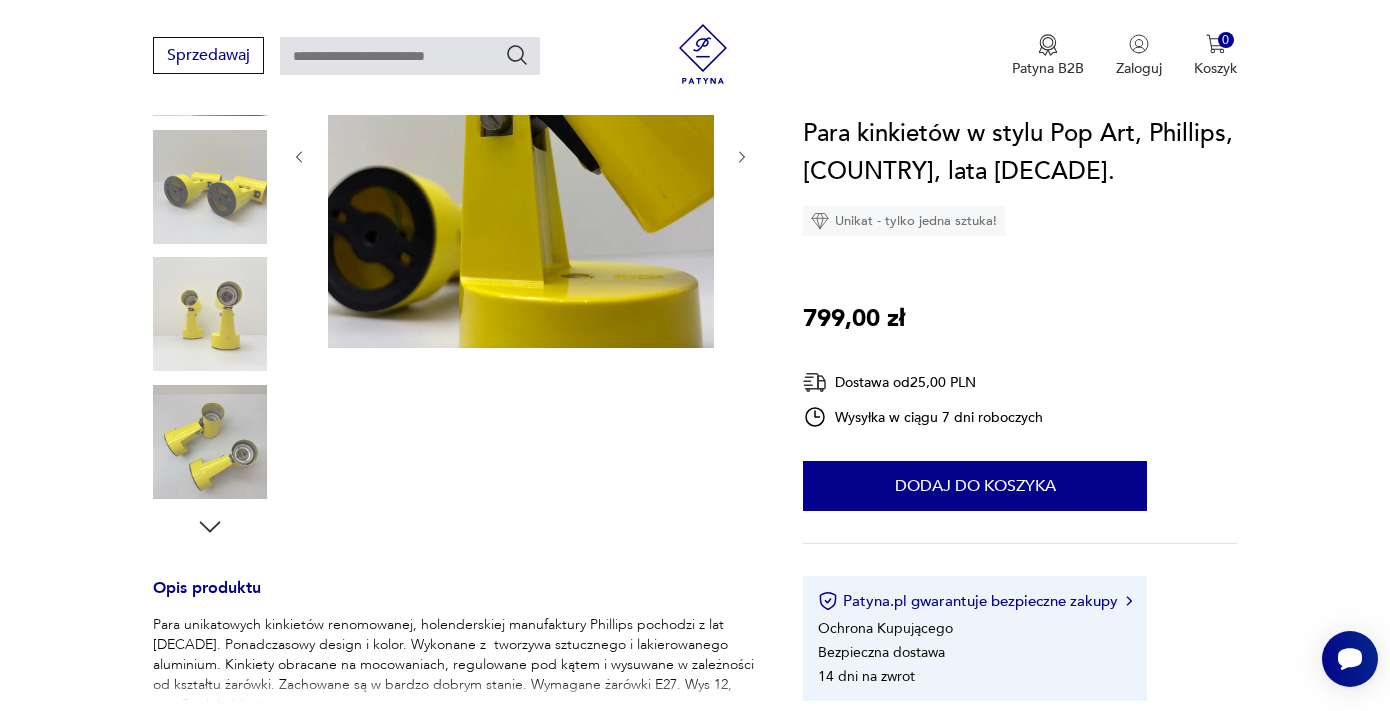 click 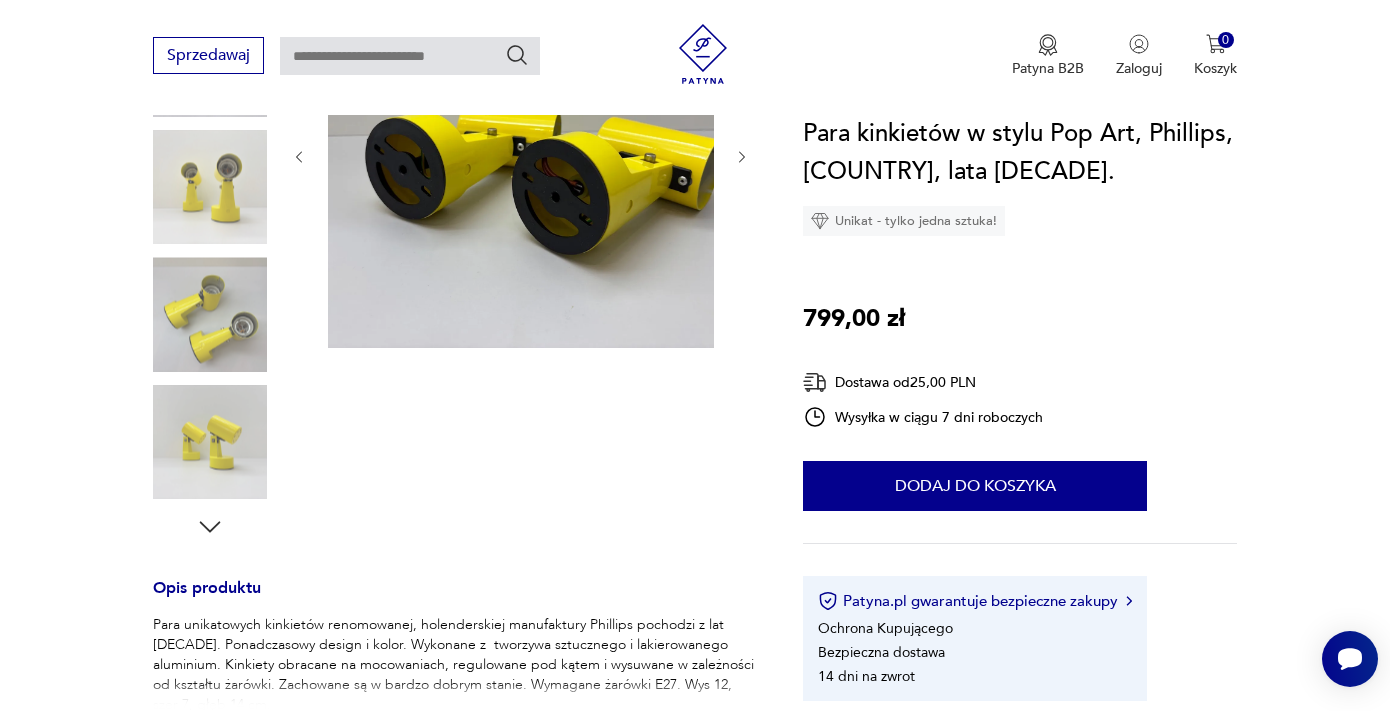 click 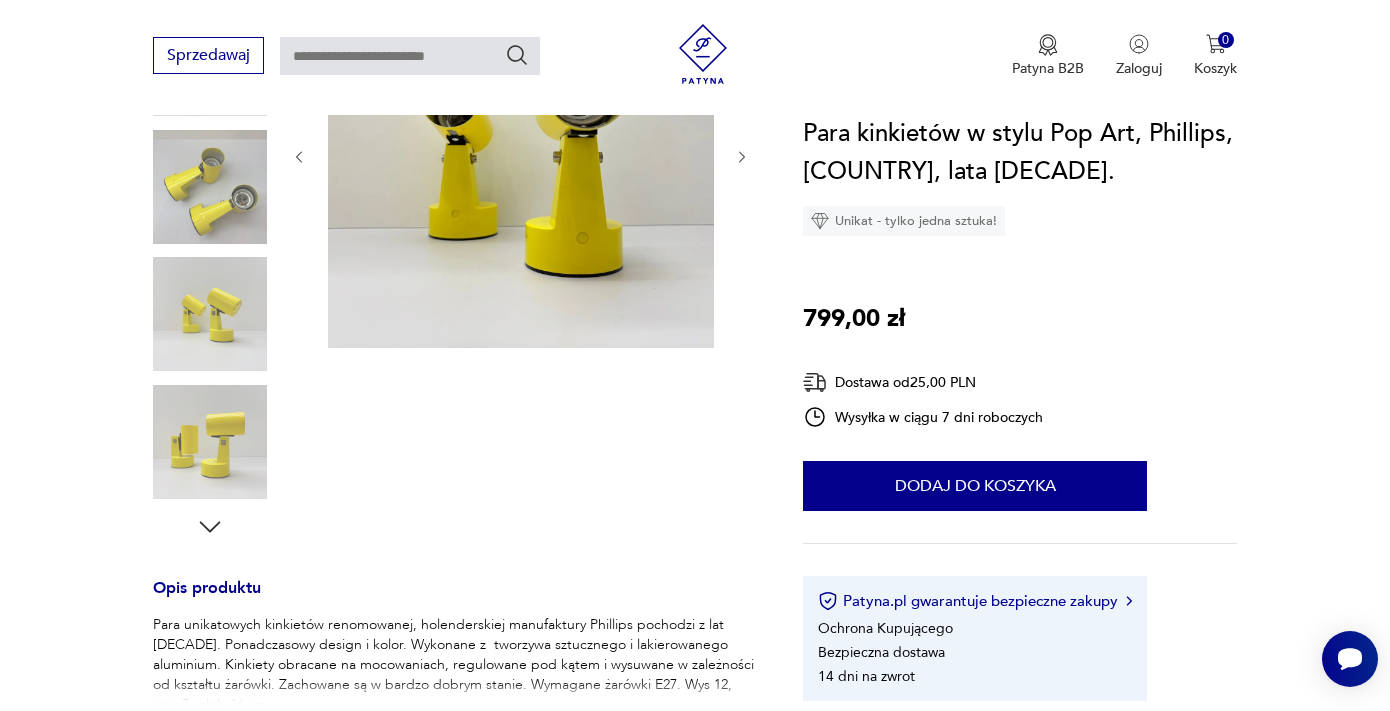 click 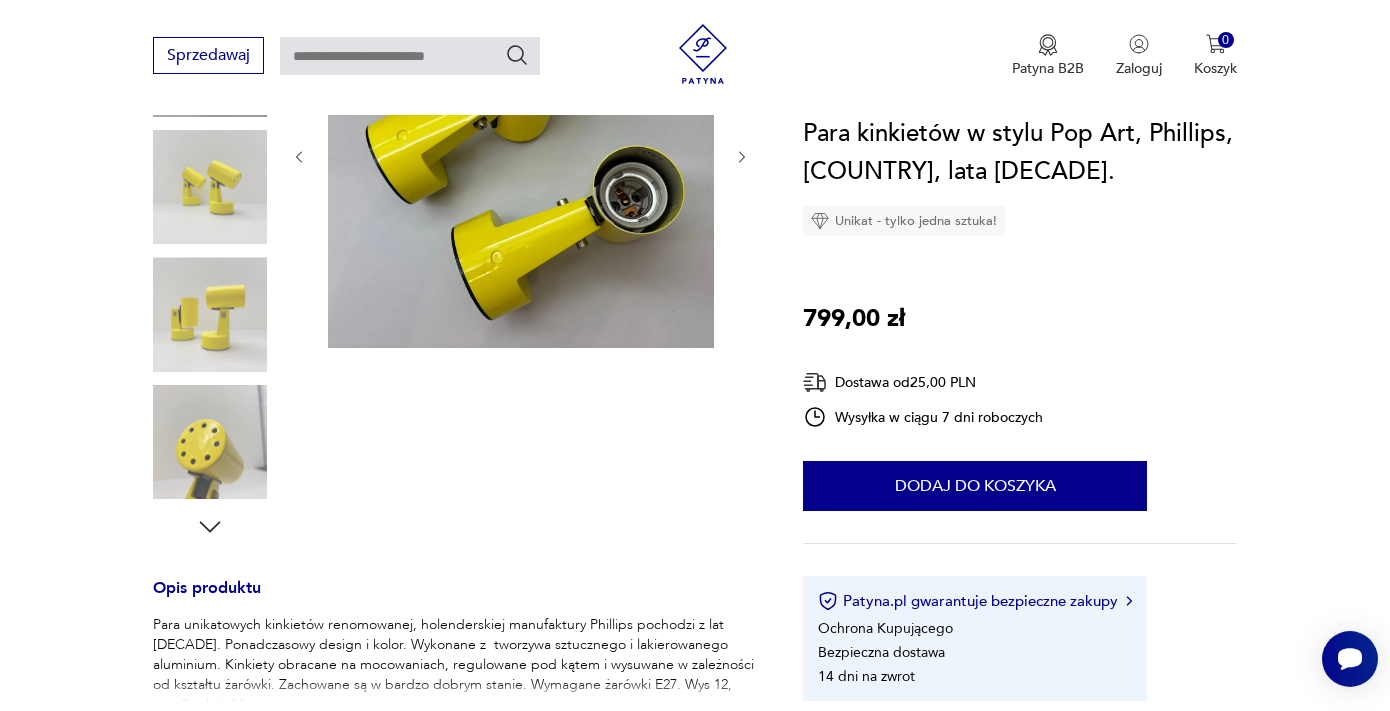 click 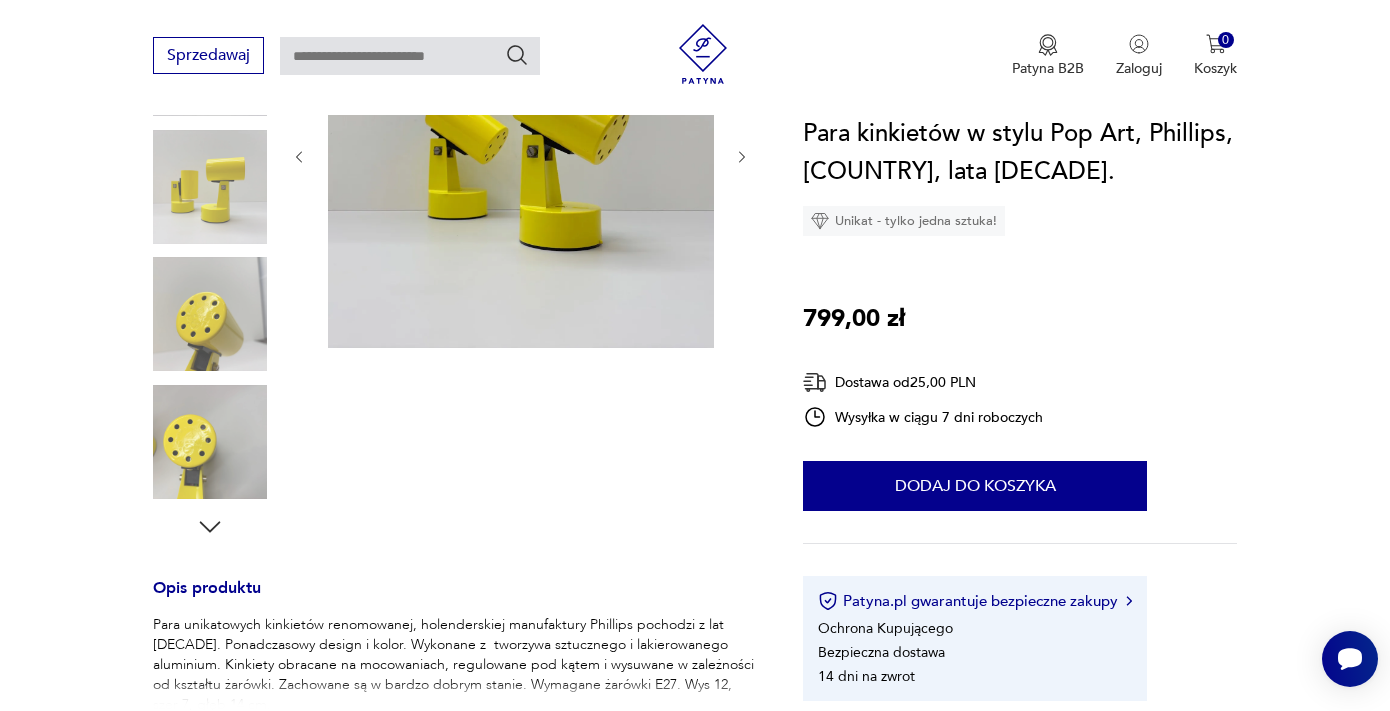 click 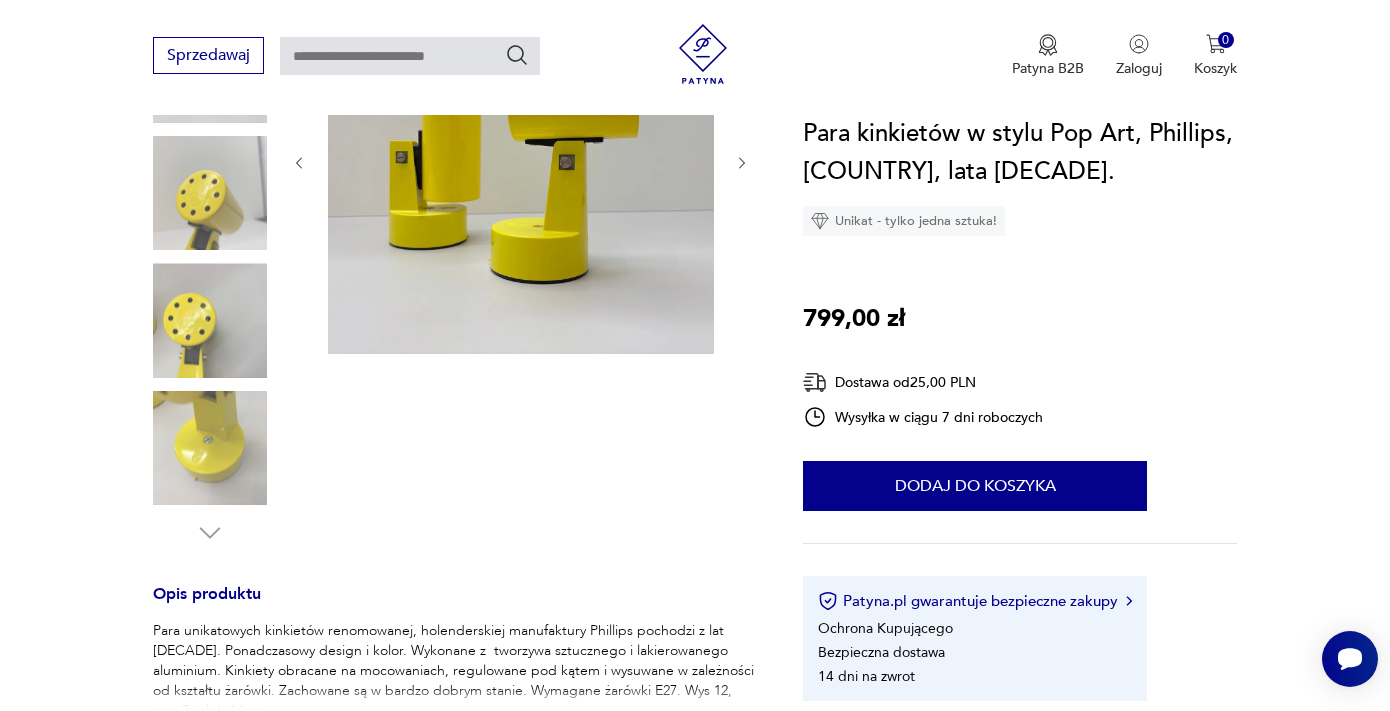 scroll, scrollTop: 0, scrollLeft: 0, axis: both 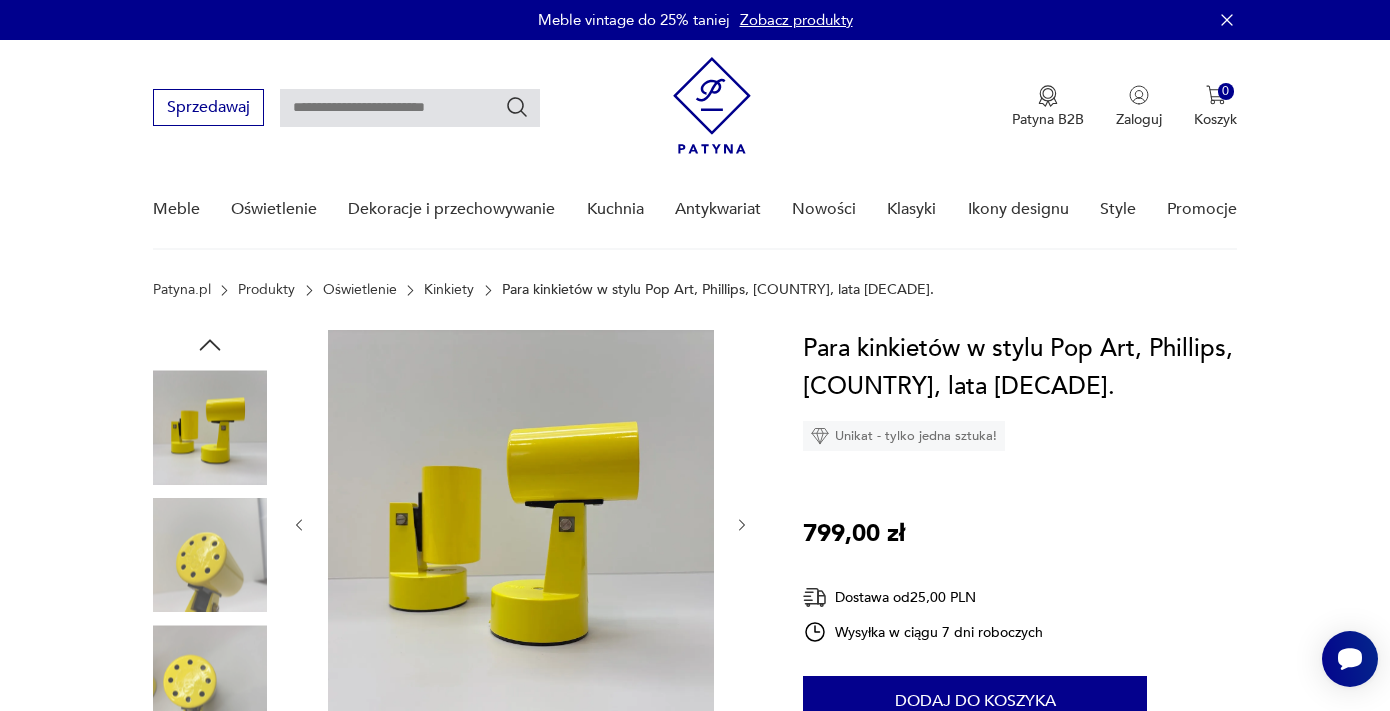 click 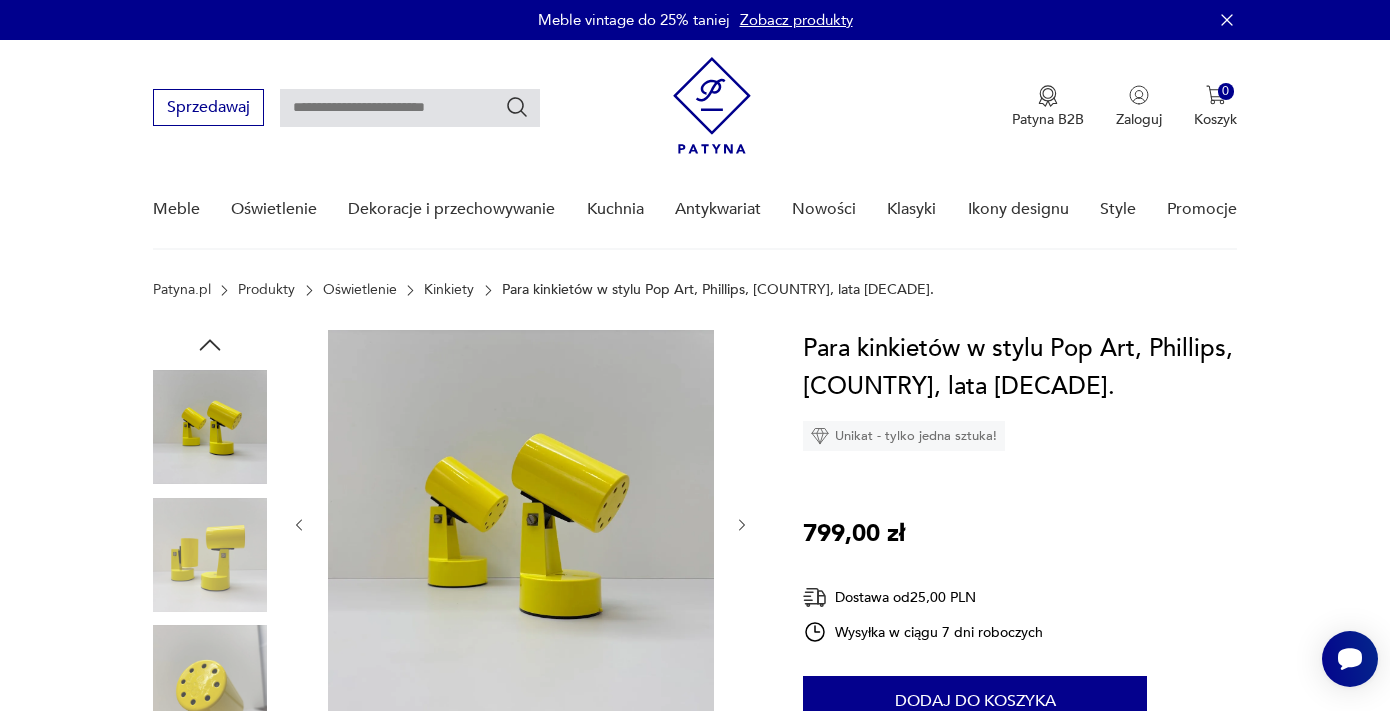 click 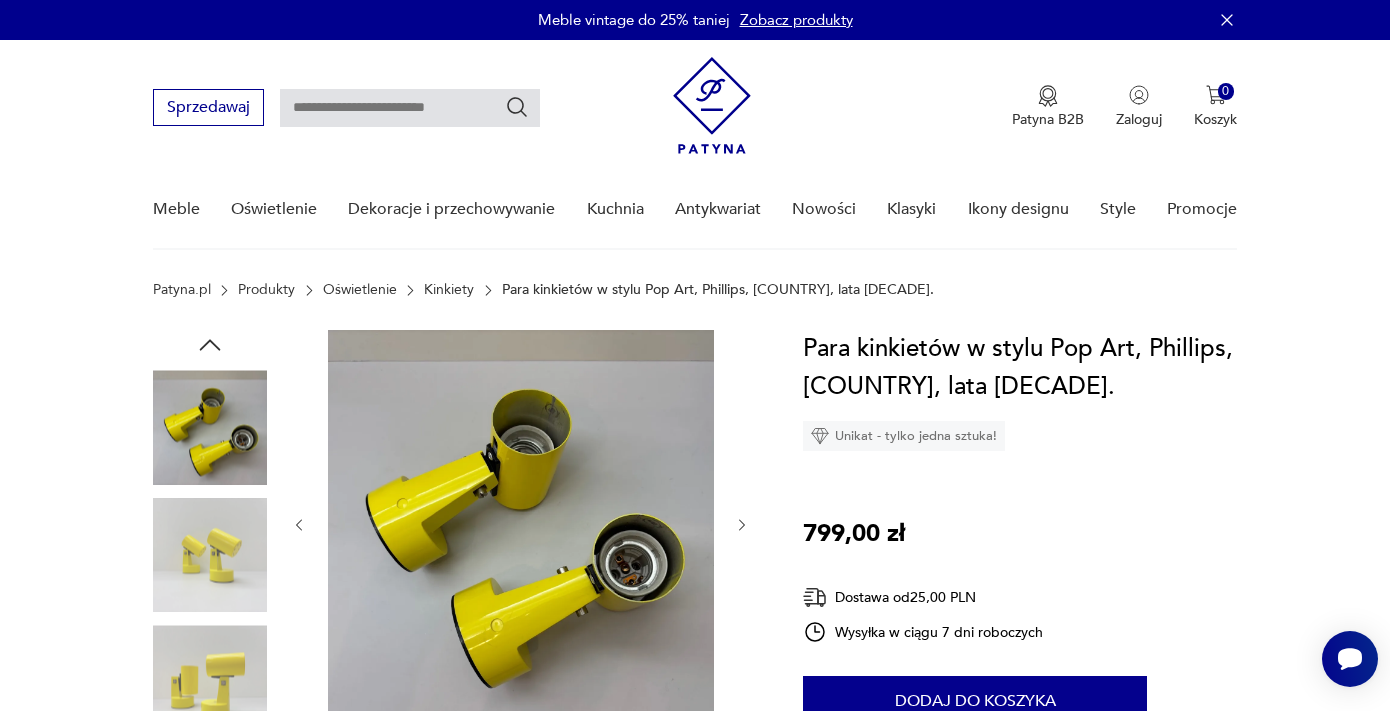 click 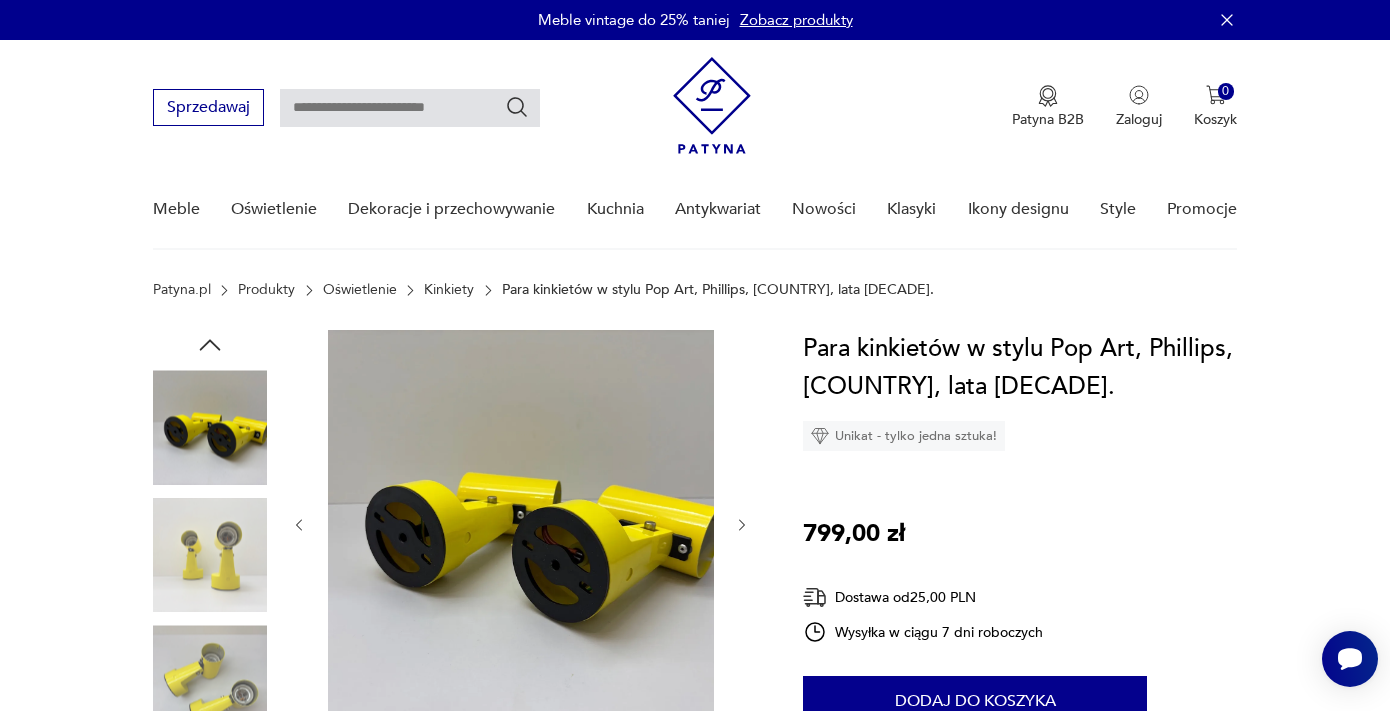 click 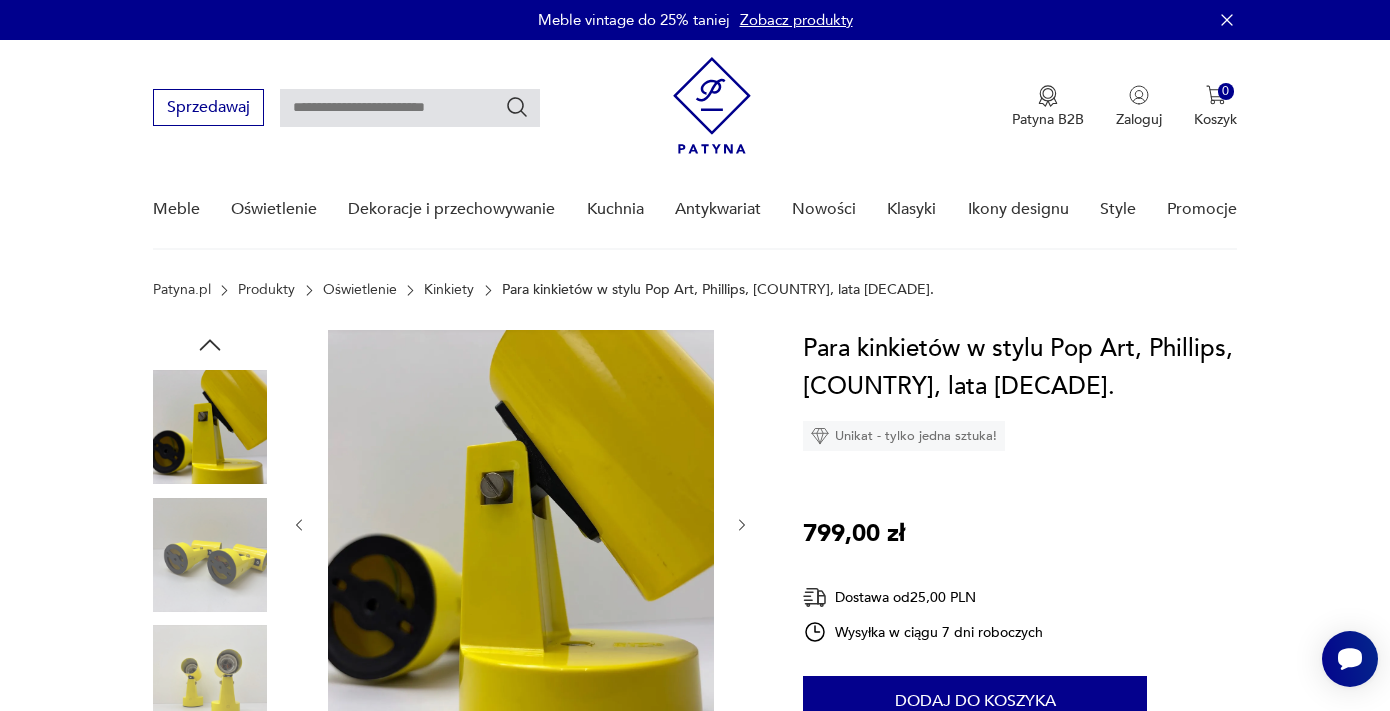 click 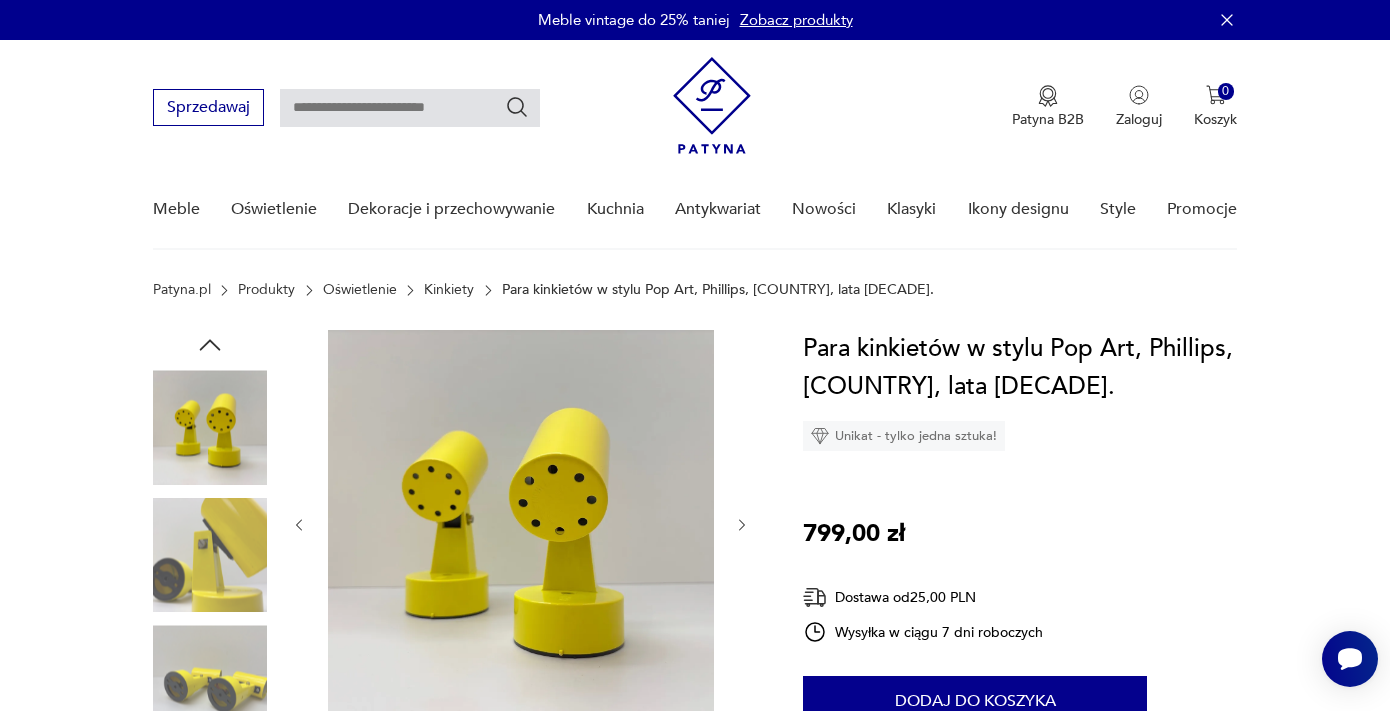 click 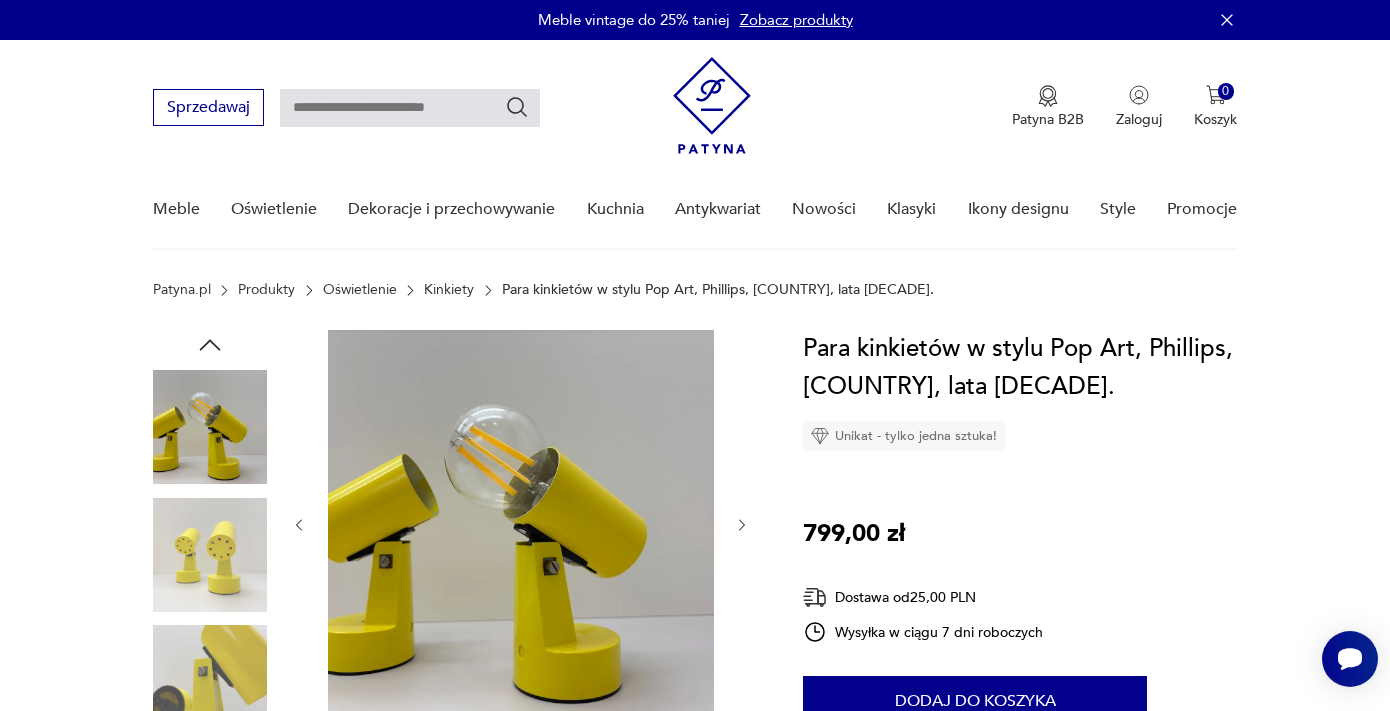 click 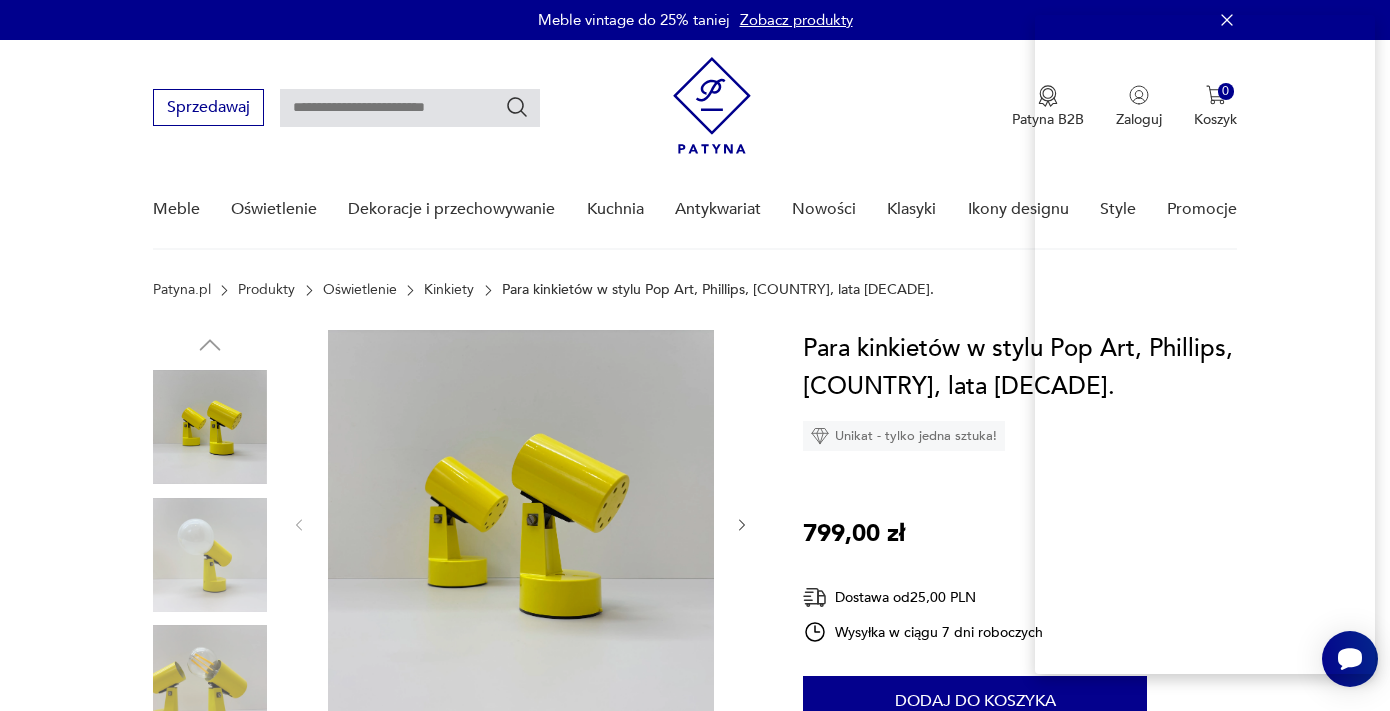 click at bounding box center [67, 4072] 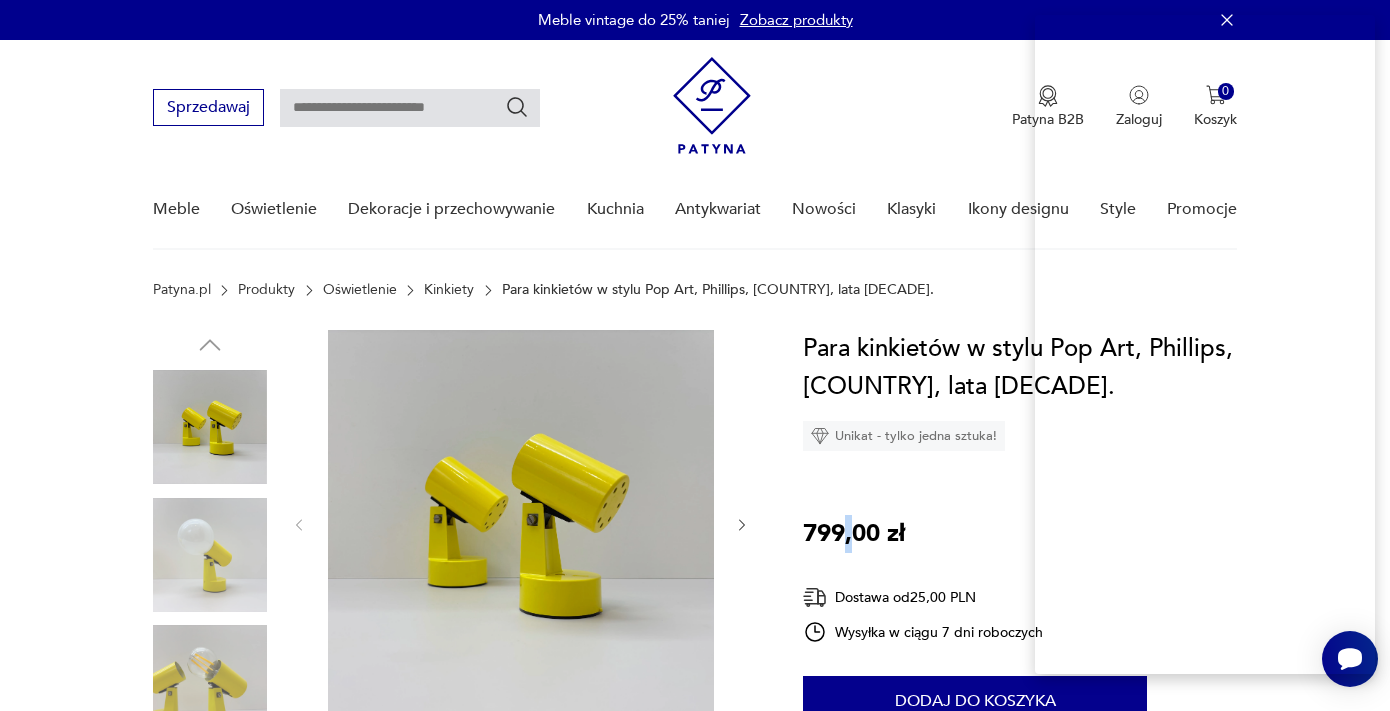 click on "Cenimy prywatność użytkowników Używamy plików cookie, aby poprawić jakość przeglądania, wyświetlać reklamy lub treści dostosowane do indywidualnych potrzeb użytkowników oraz analizować ruch na stronie. Kliknięcie przycisku „Akceptuj wszystkie” oznacza zgodę na wykorzystywanie przez nas plików cookie. Ustawienia    Akceptuję wszystkie Dostosuj preferencje dotyczące zgody   Używamy plików cookie, aby pomóc użytkownikom w sprawnej nawigacji i wykonywaniu określonych funkcji. Szczegółowe informacje na temat wszystkich plików cookie odpowiadających poszczególnym kategoriom zgody znajdują się poniżej. Pliki cookie sklasyfikowane jako „niezbędne” są przechowywane w przeglądarce użytkownika, ponieważ są niezbędne do włączenia podstawowych funkcji witryny....  Pokaż więcej Niezbędne Zawsze aktywne Plik cookie connect.sid Czas trwania 10 godzin Opis This cookie is used for authentication and for secure log-in. It registers the log-in information.  Plik cookie Opis" at bounding box center [695, 2002] 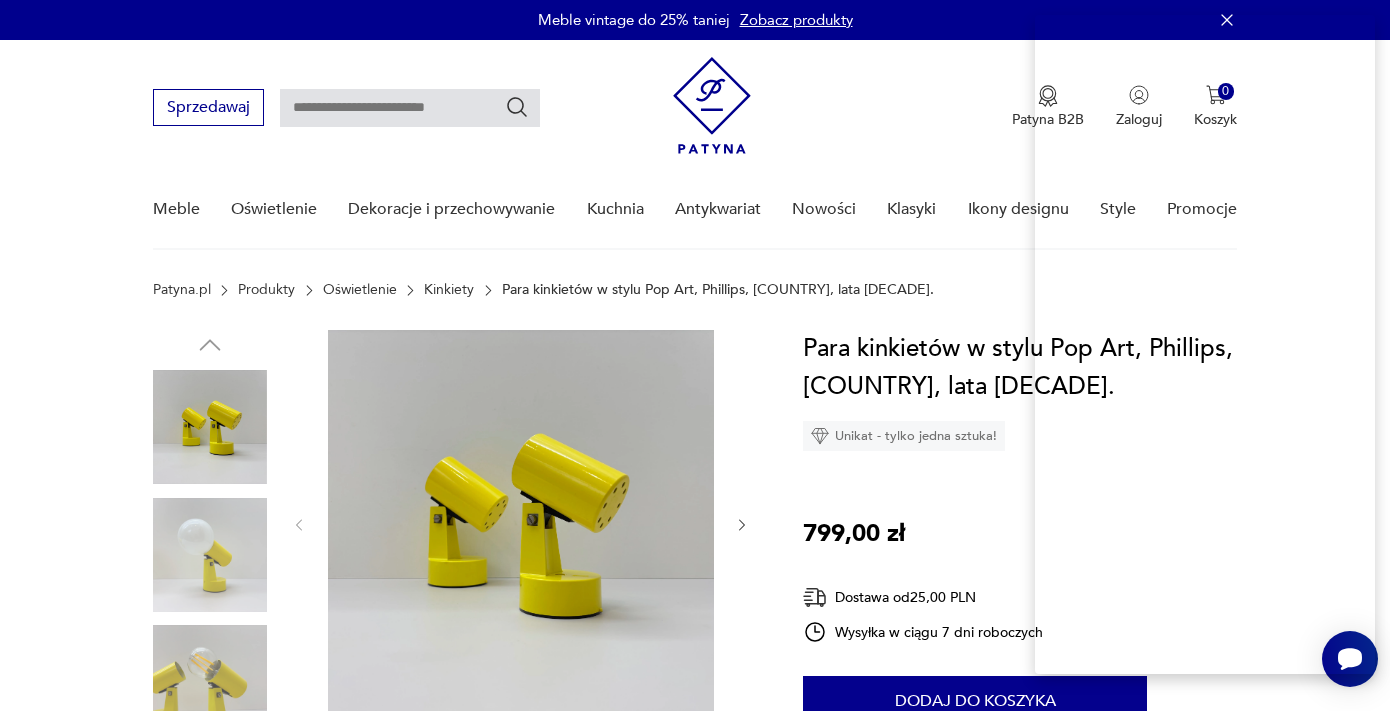 click on "Dostawca" at bounding box center [785, 1240] 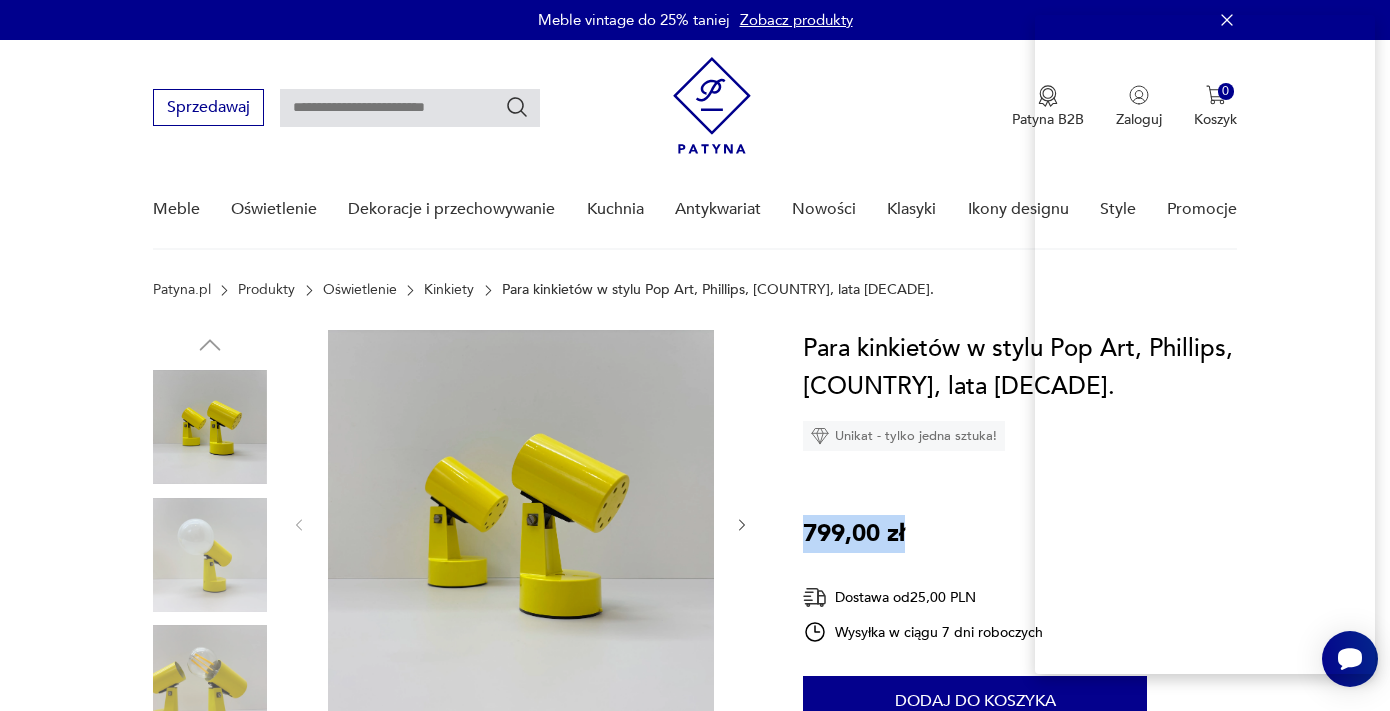 drag, startPoint x: 806, startPoint y: 528, endPoint x: 942, endPoint y: 528, distance: 136 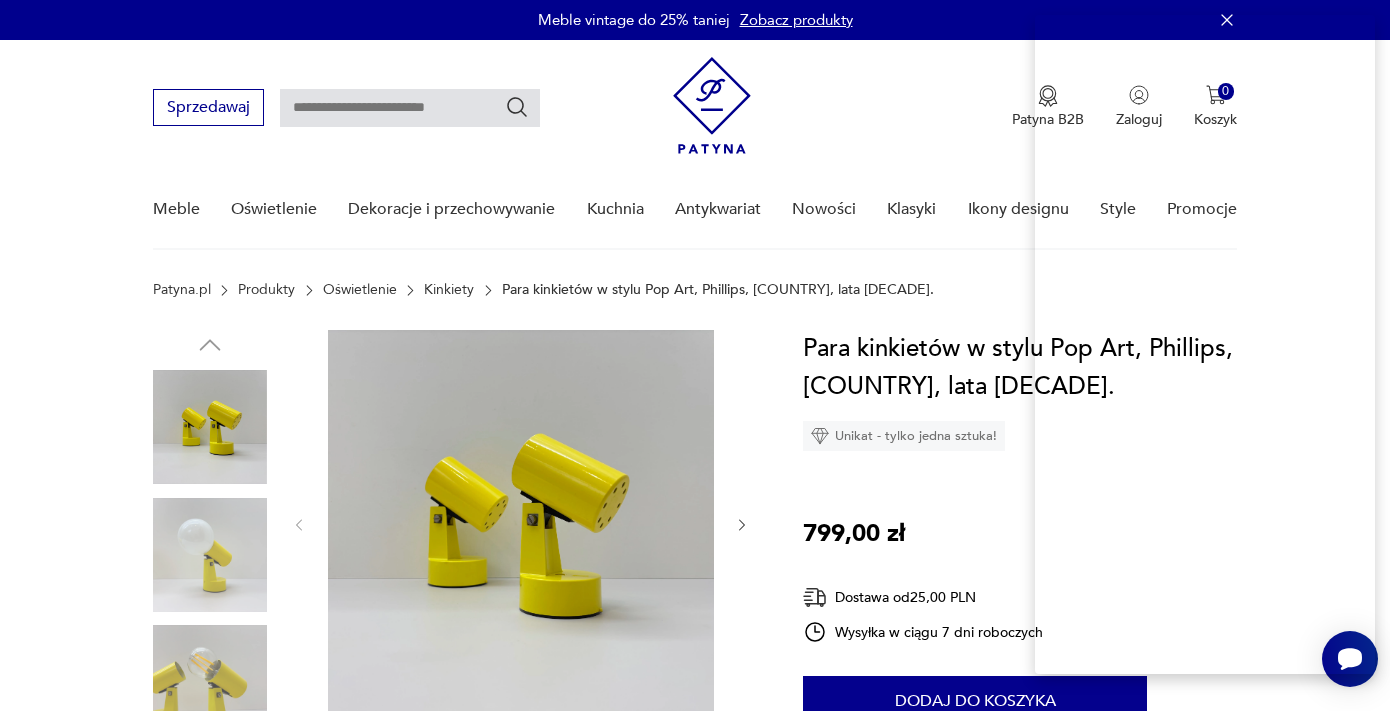 click on "Cena" at bounding box center [885, 1200] 